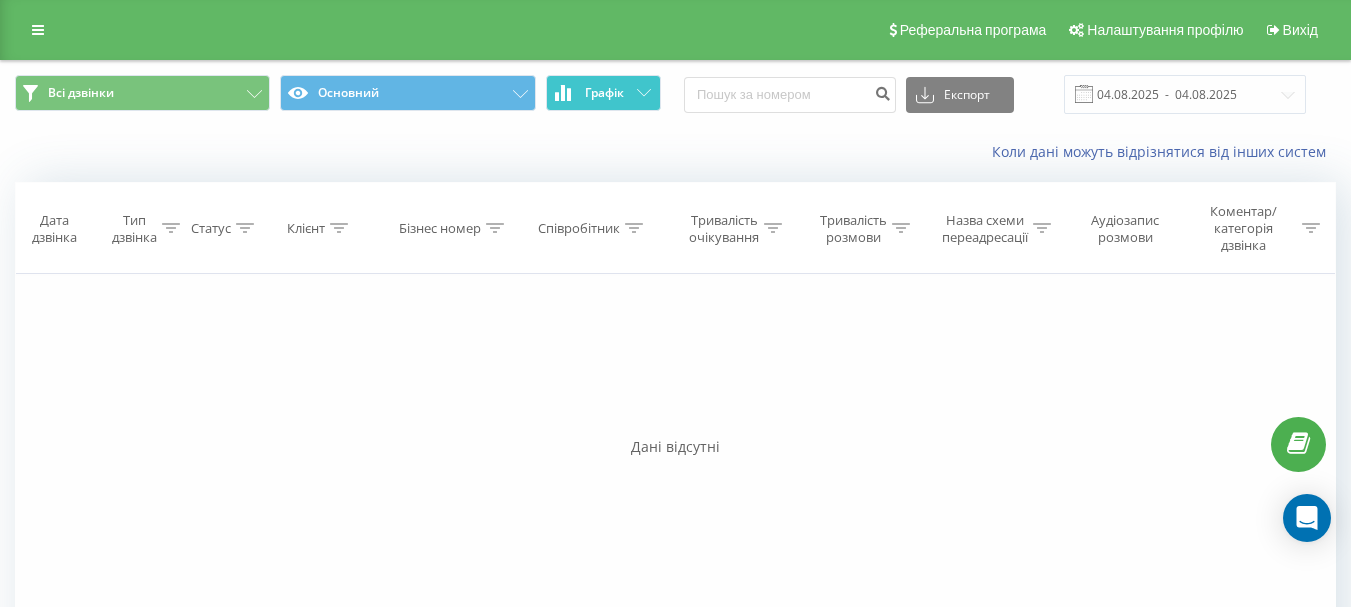 scroll, scrollTop: 0, scrollLeft: 0, axis: both 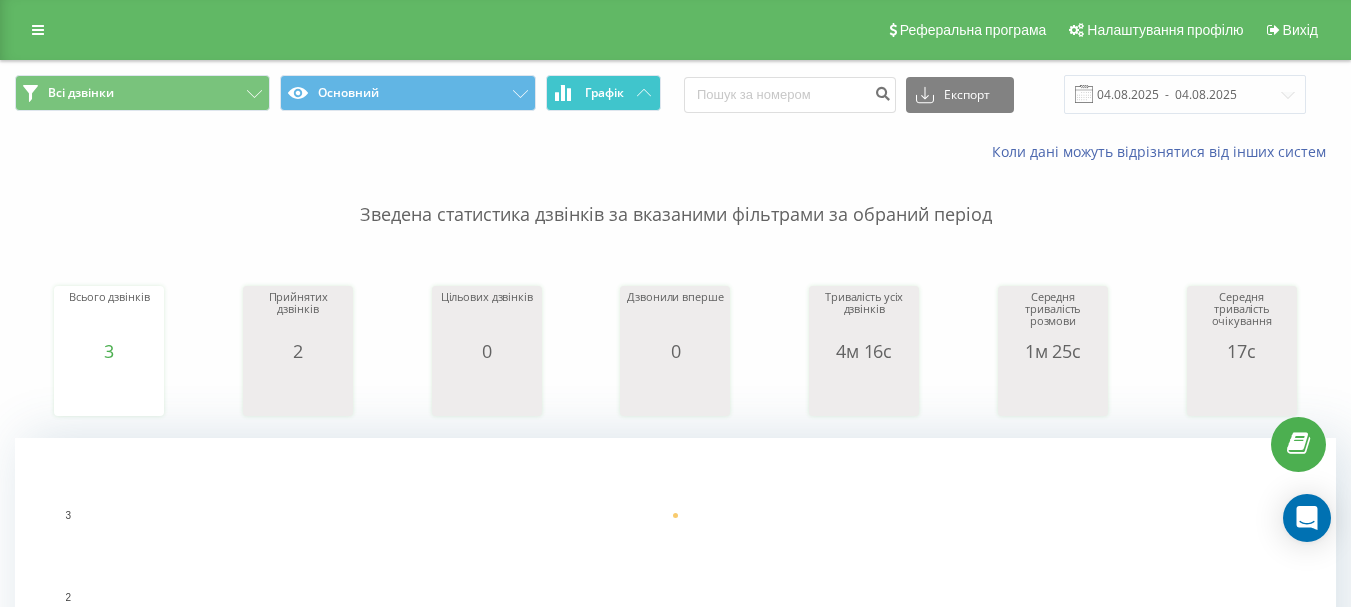 click on "Графік" at bounding box center (603, 93) 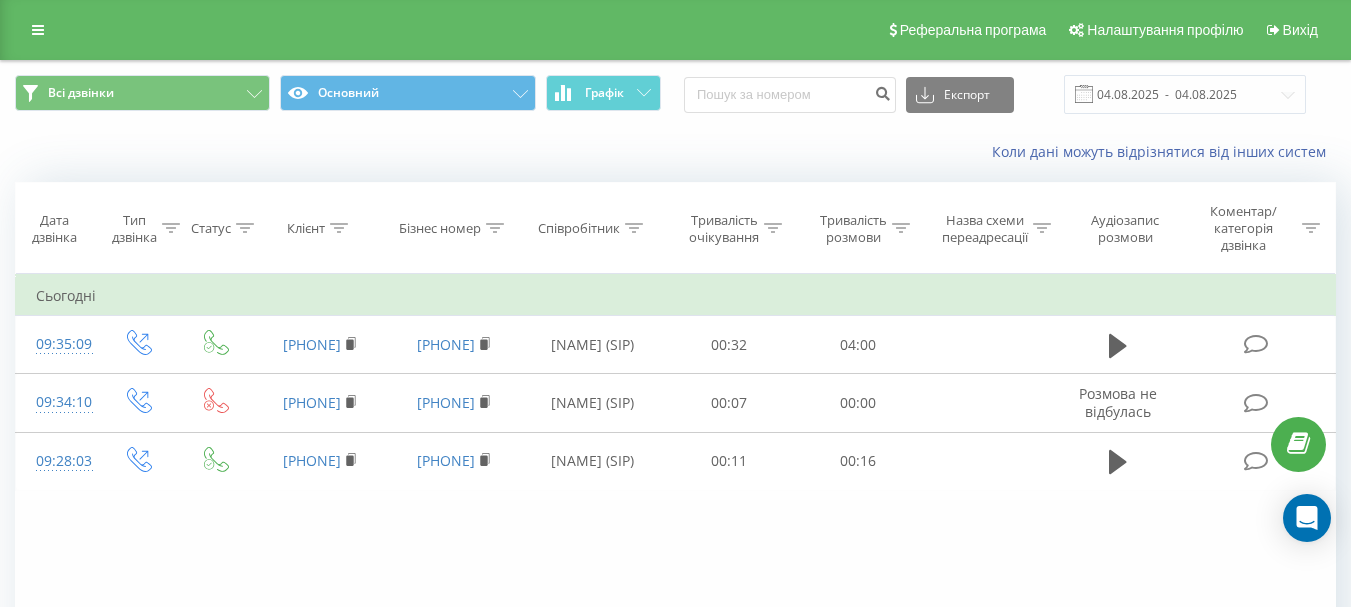 scroll, scrollTop: 0, scrollLeft: 0, axis: both 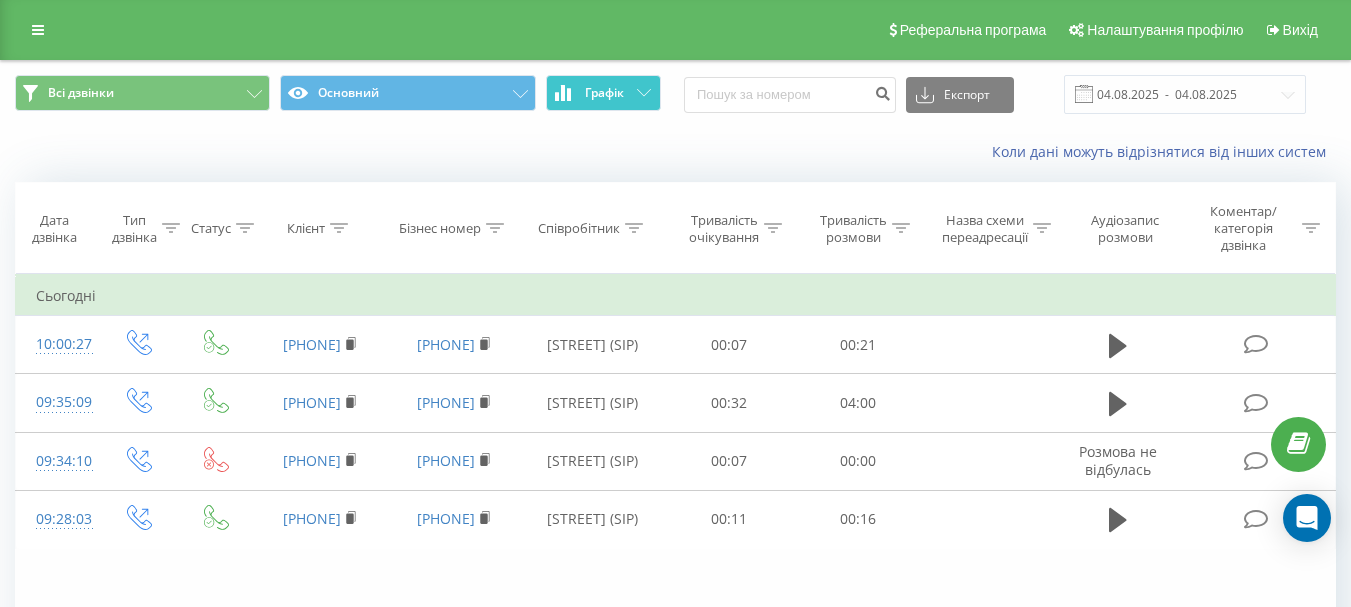 click 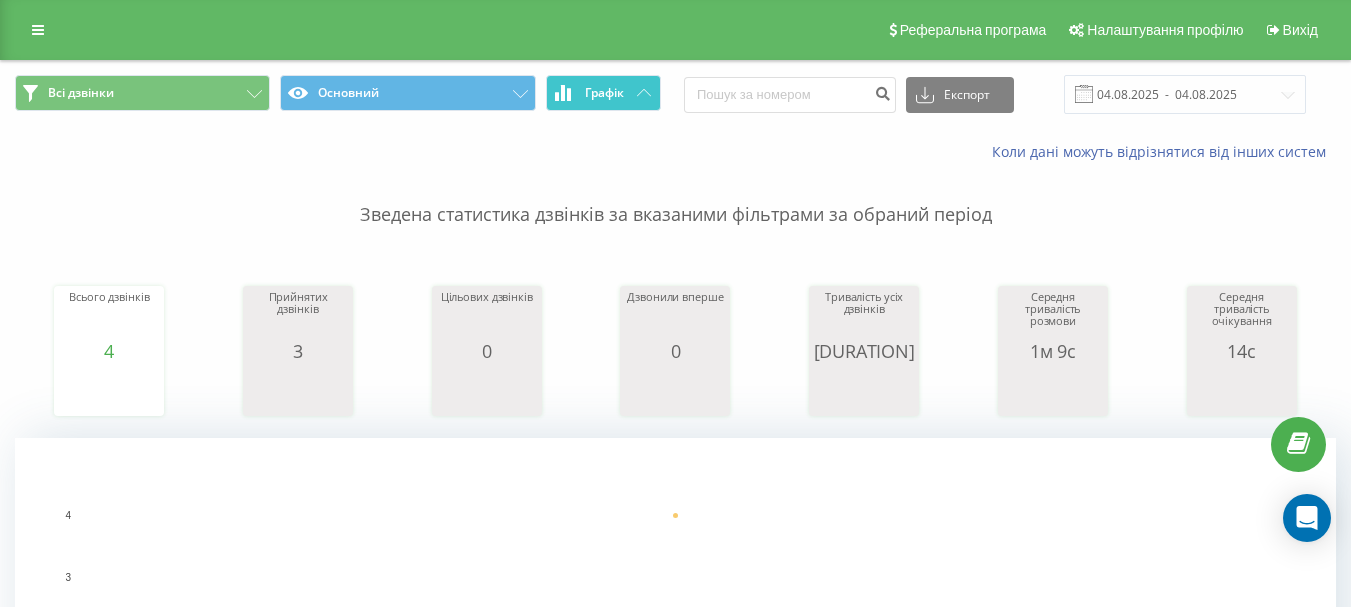 click 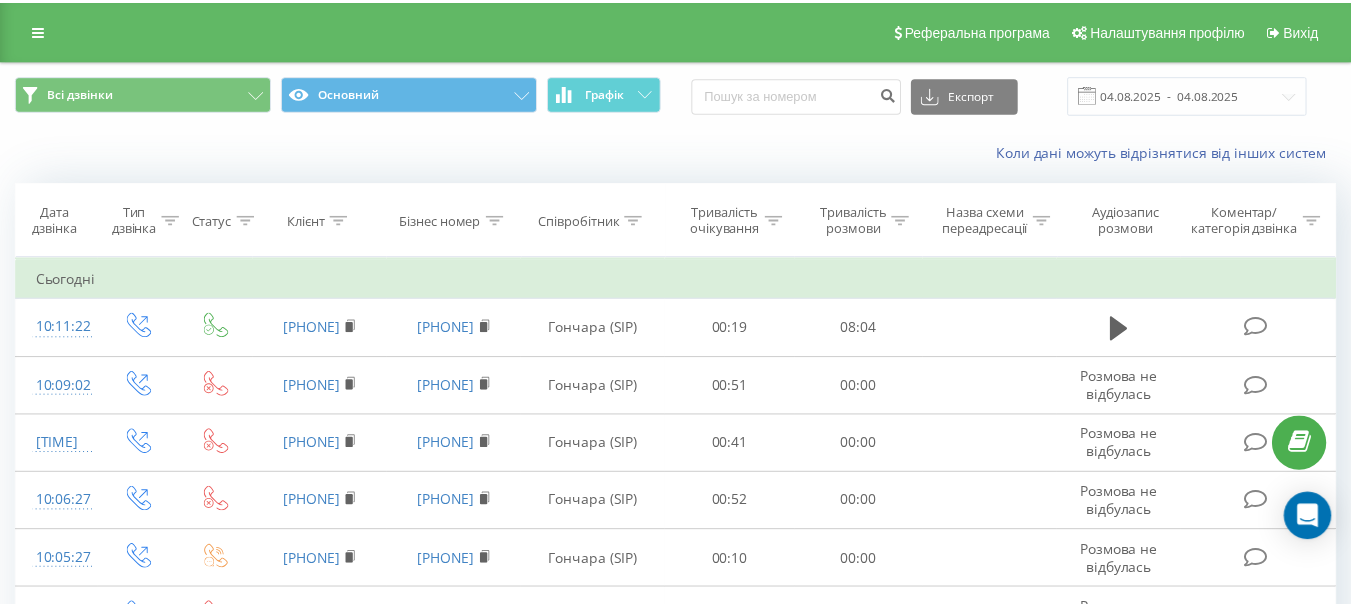 scroll, scrollTop: 0, scrollLeft: 0, axis: both 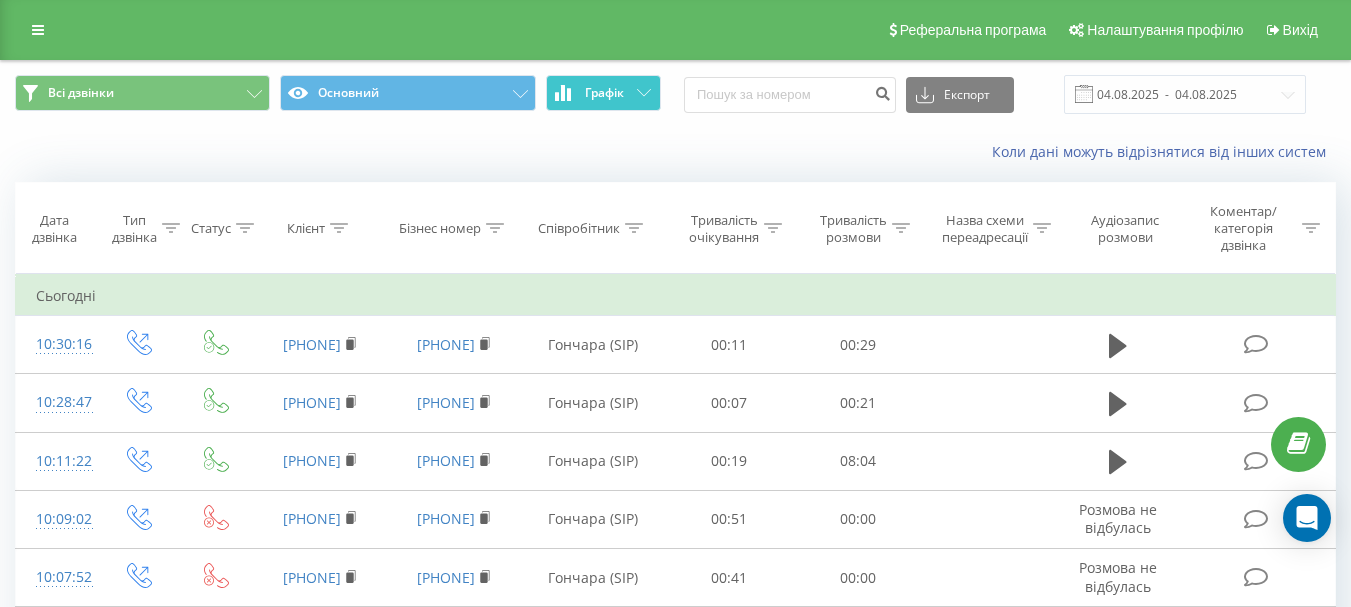 click on "Графік" at bounding box center (603, 93) 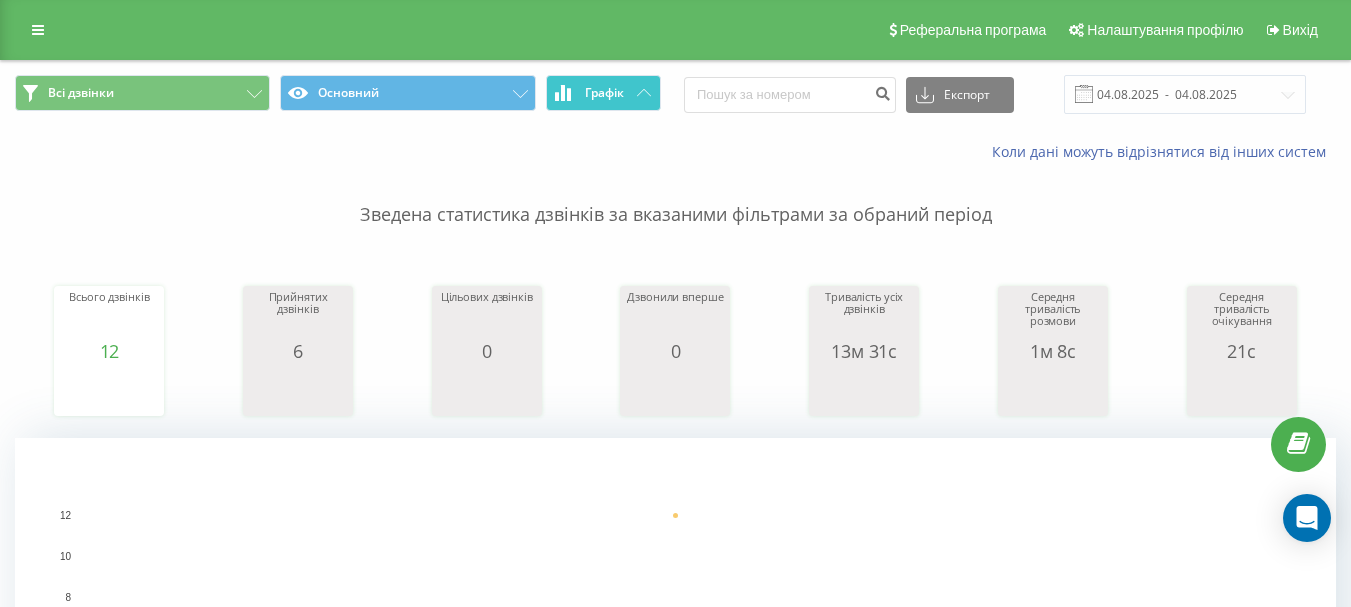 click 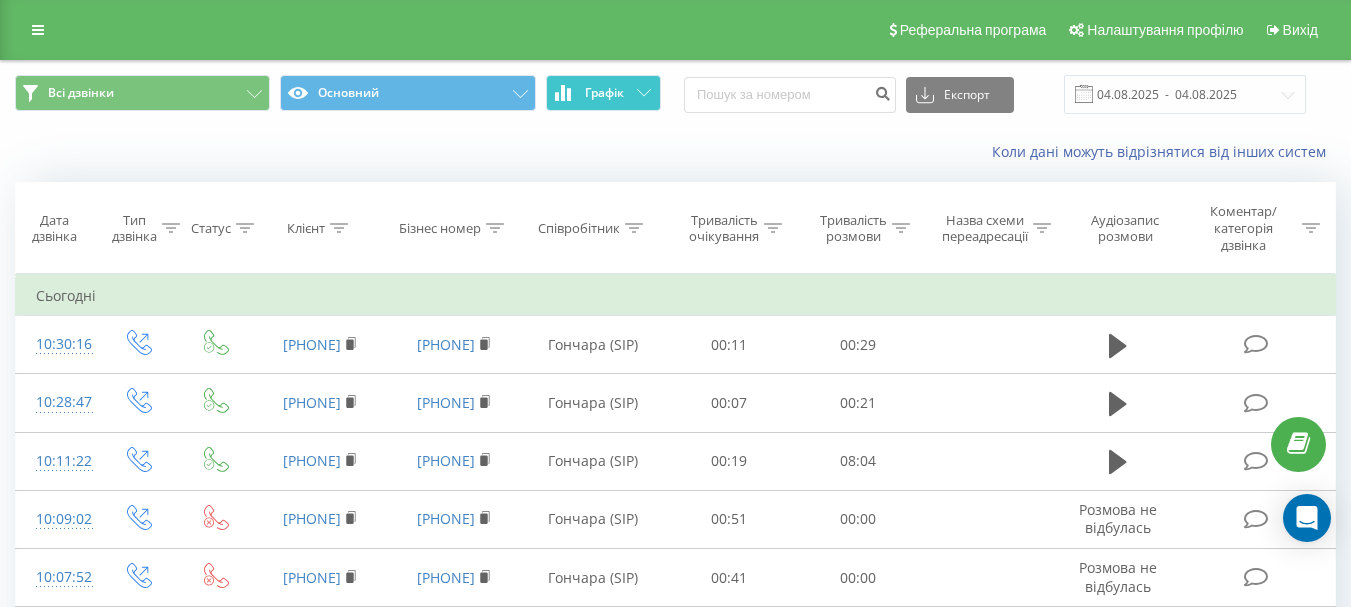 click 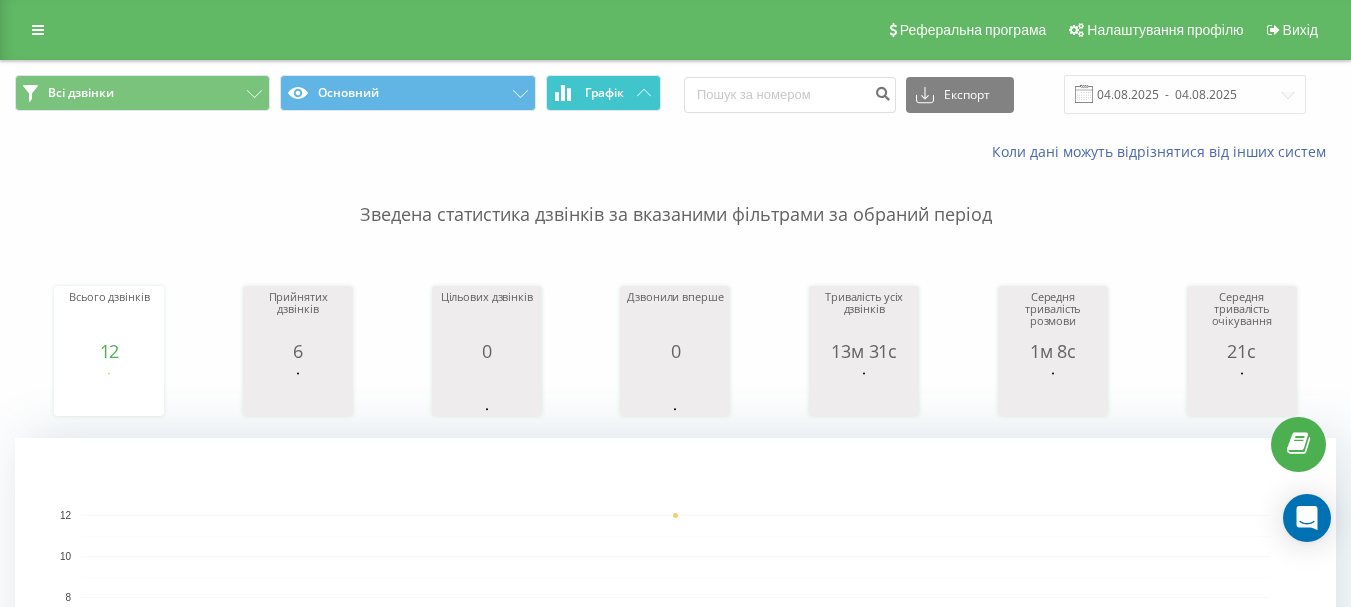 click 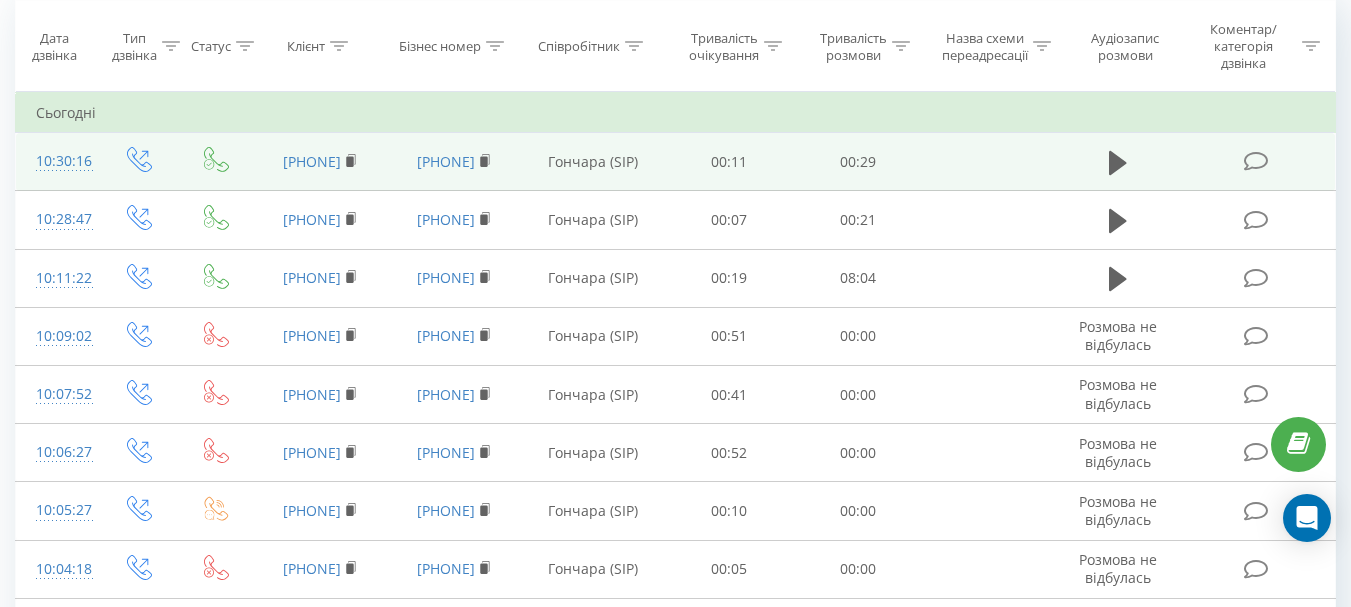 scroll, scrollTop: 83, scrollLeft: 0, axis: vertical 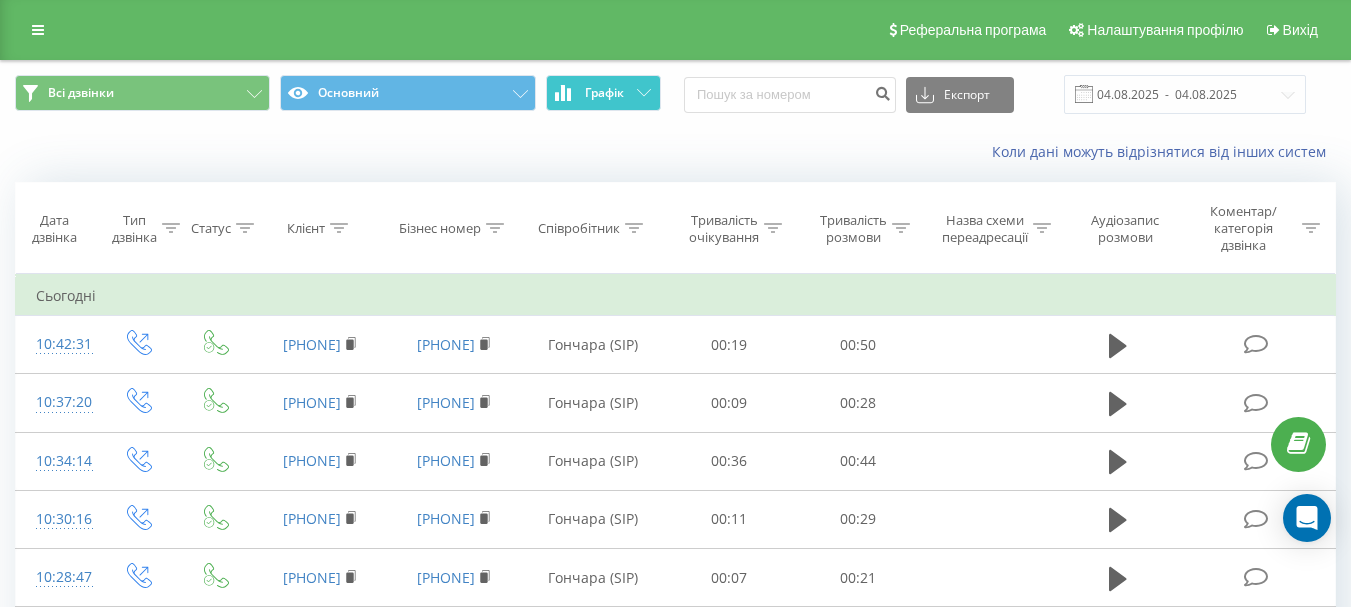 click on "Графік" at bounding box center (603, 93) 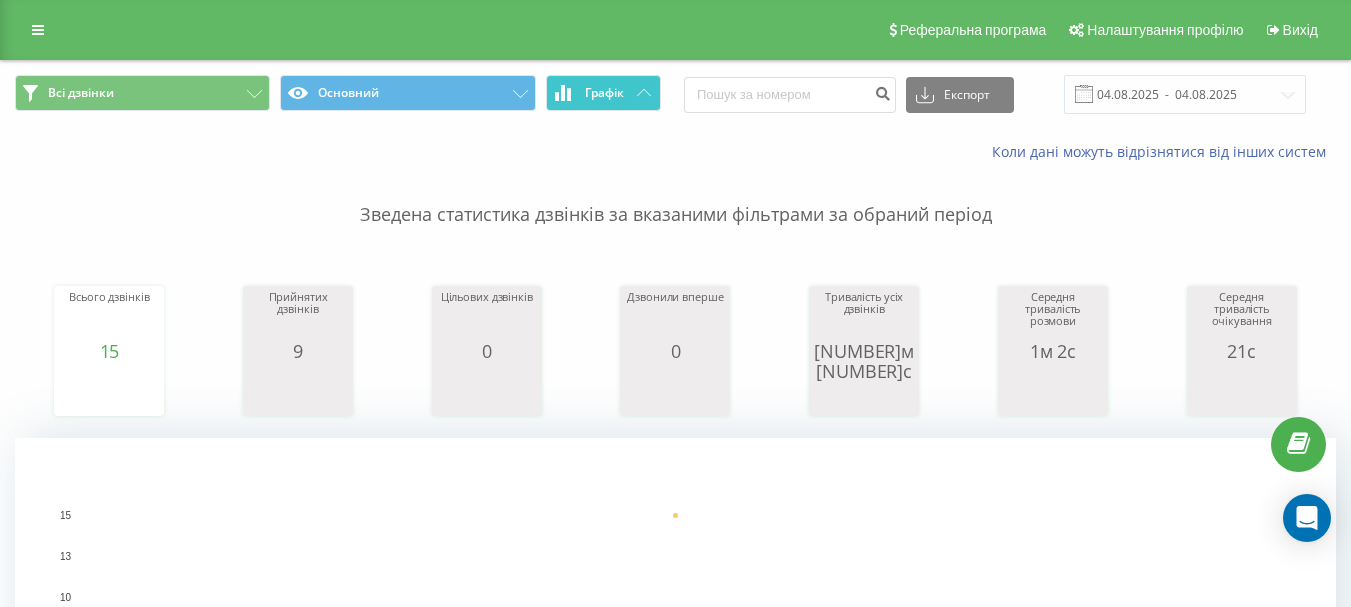 click on "Графік" at bounding box center [603, 93] 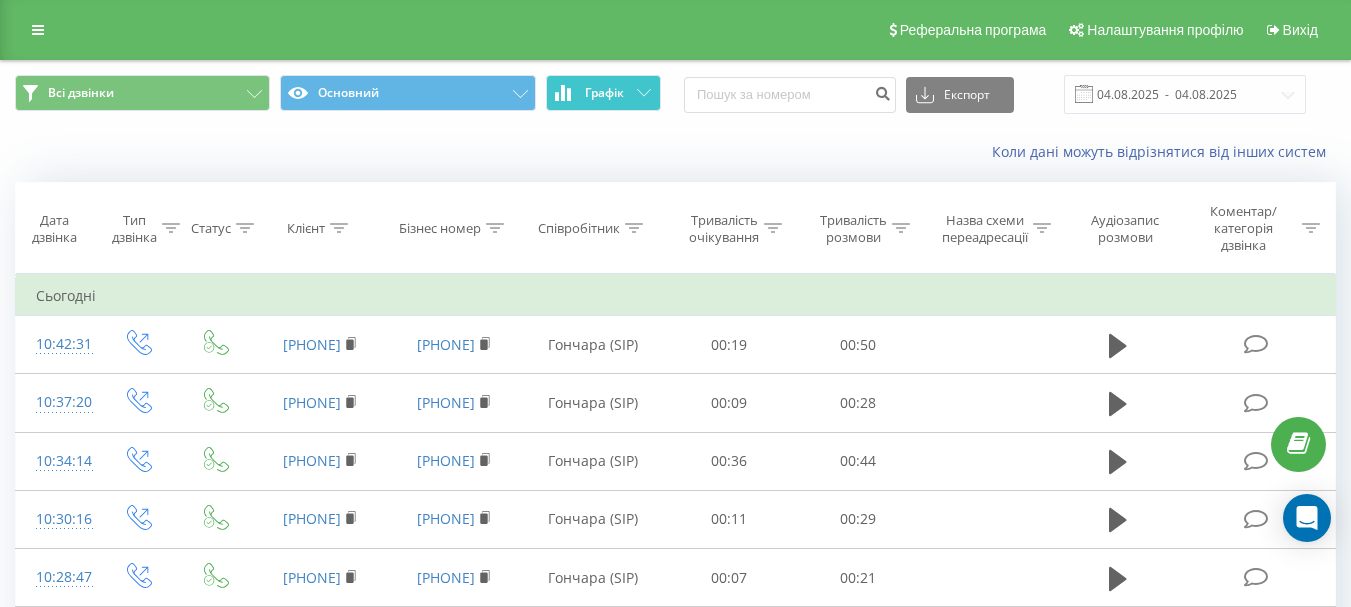 scroll, scrollTop: 100, scrollLeft: 0, axis: vertical 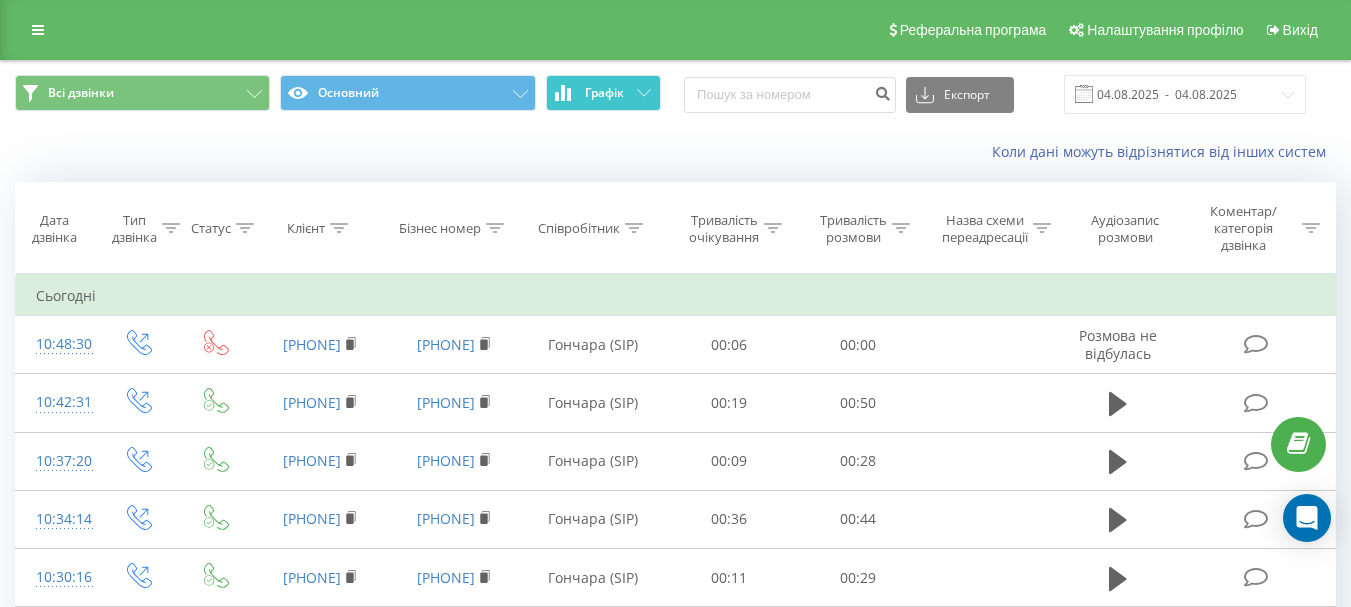 click on "Графік" at bounding box center [603, 93] 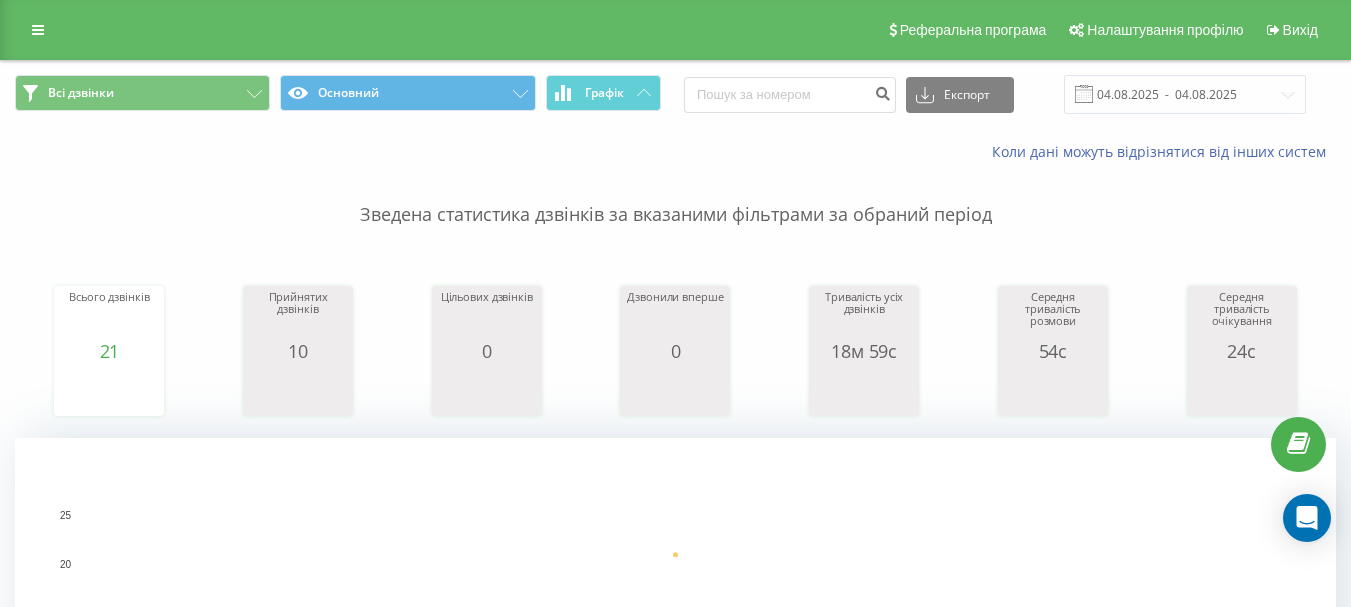 scroll, scrollTop: 0, scrollLeft: 0, axis: both 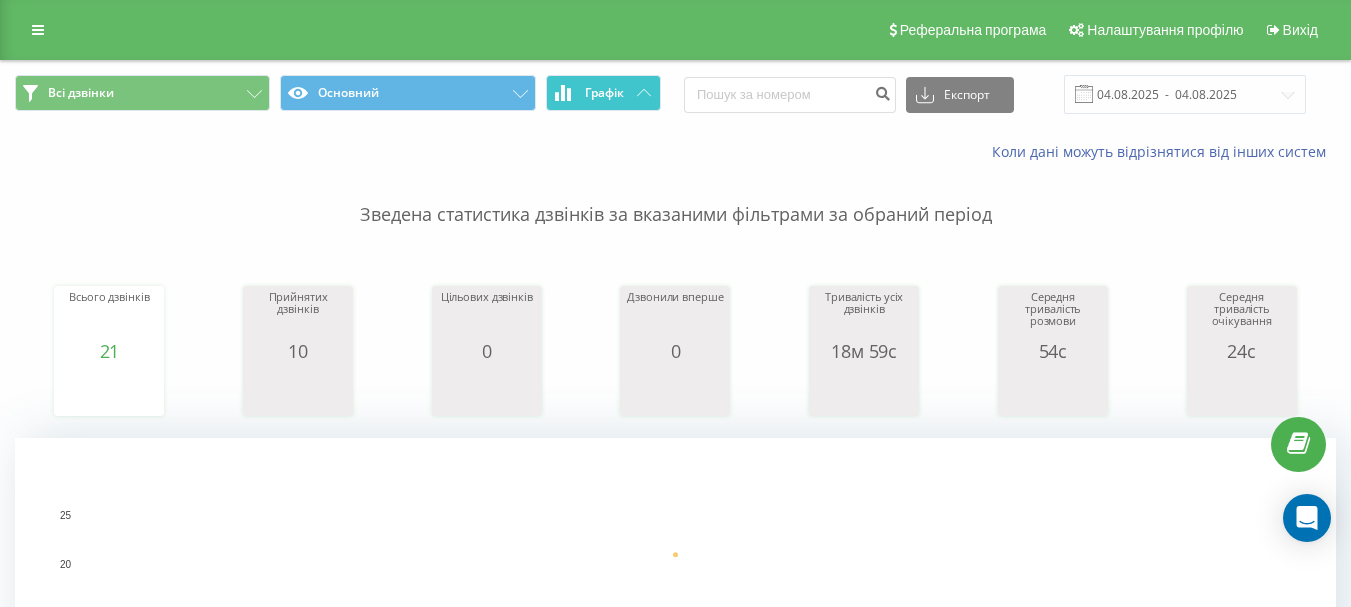 click on "Графік" at bounding box center (603, 93) 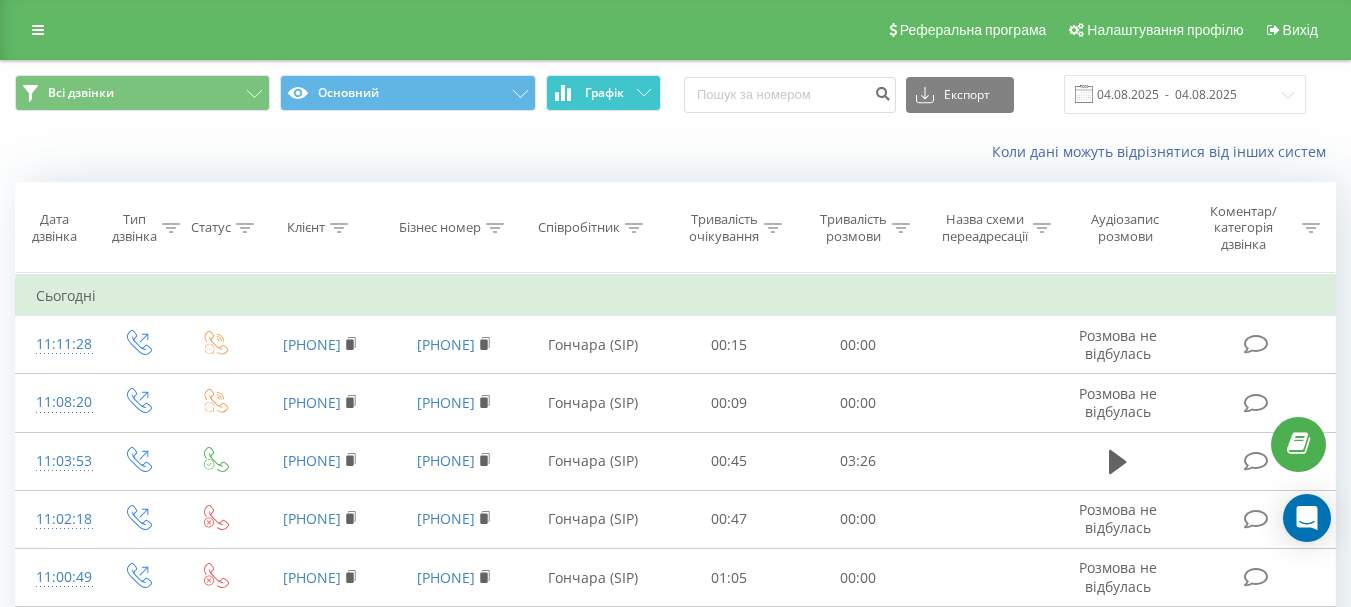 click on "Графік" at bounding box center (603, 93) 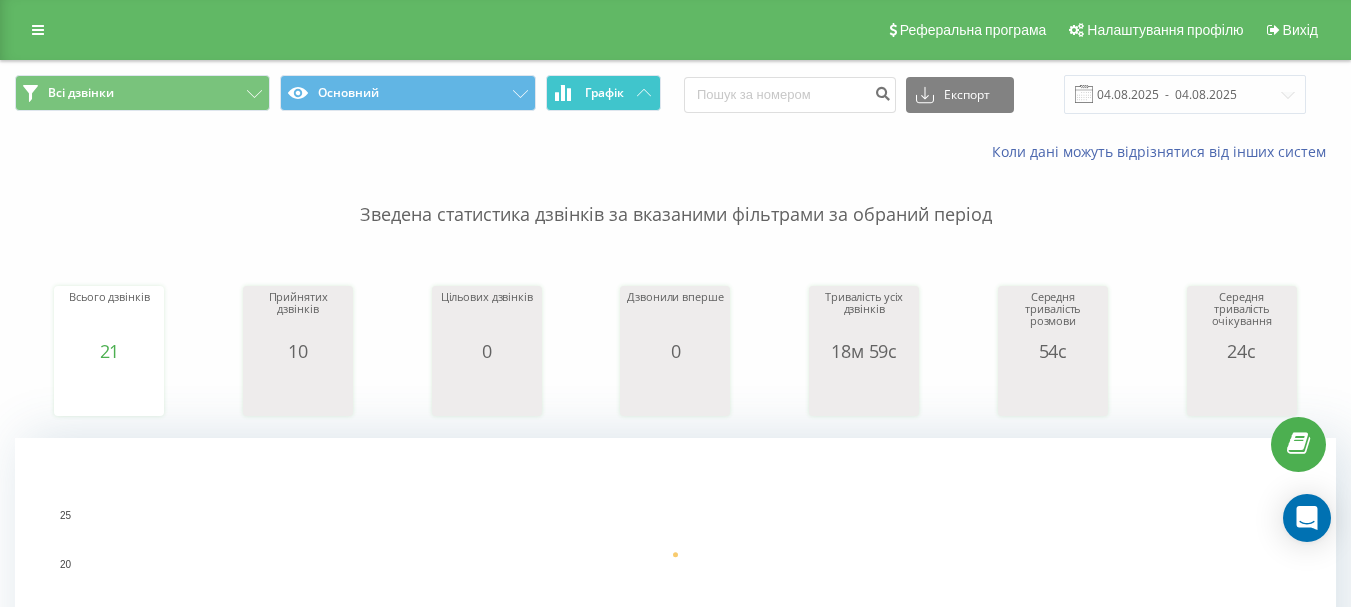 click on "Графік" at bounding box center (603, 93) 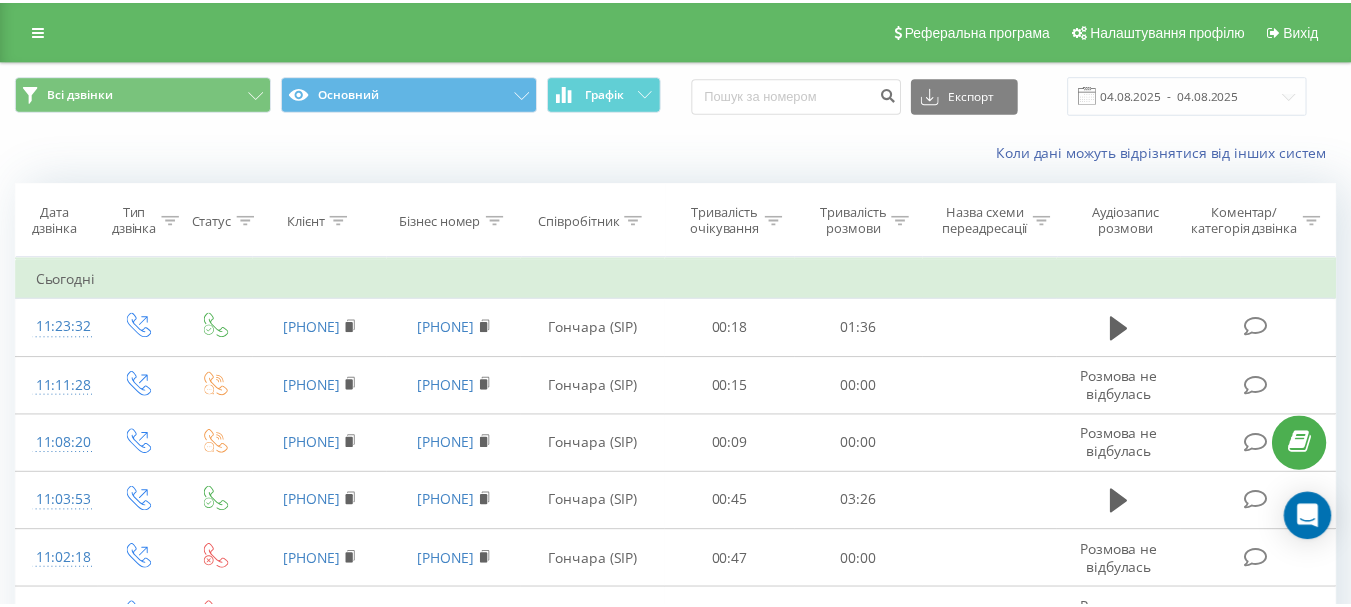 scroll, scrollTop: 0, scrollLeft: 0, axis: both 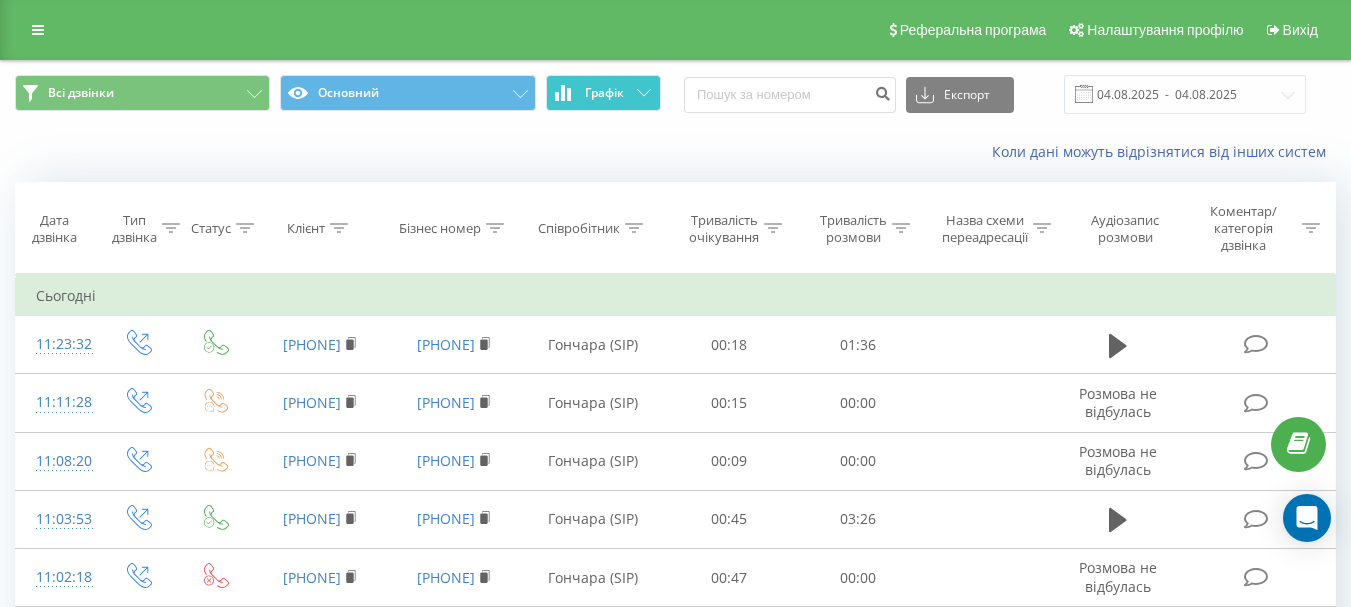 click on "Графік" at bounding box center [603, 93] 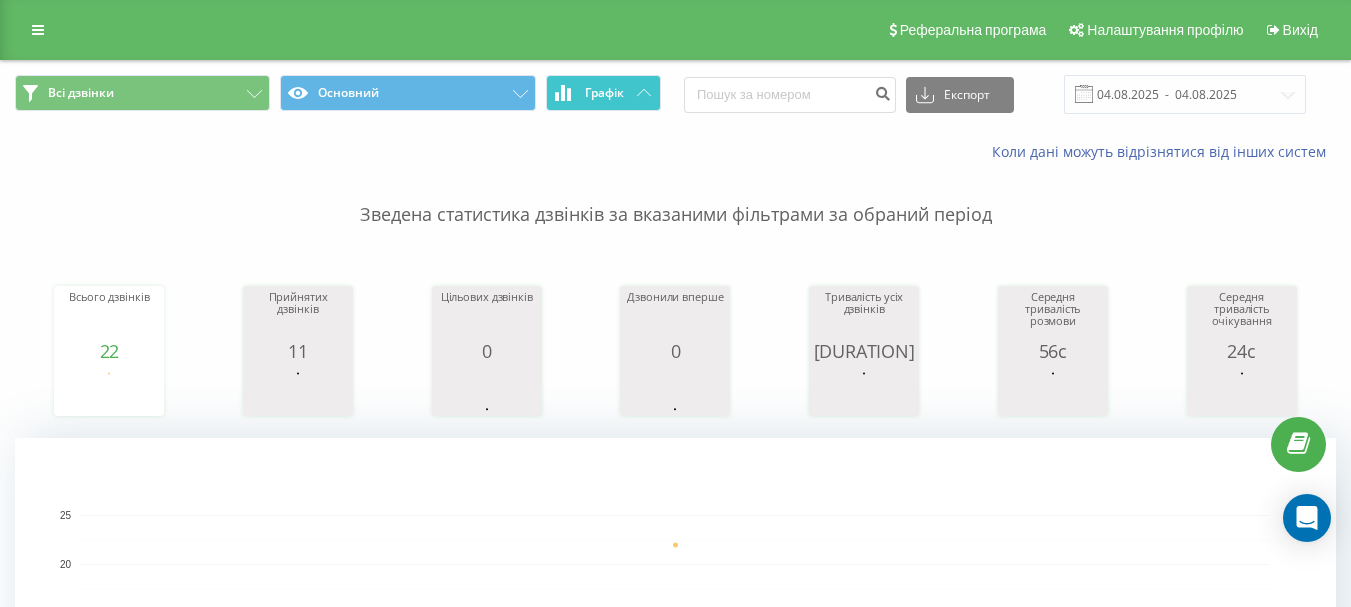click on "Графік" at bounding box center [603, 93] 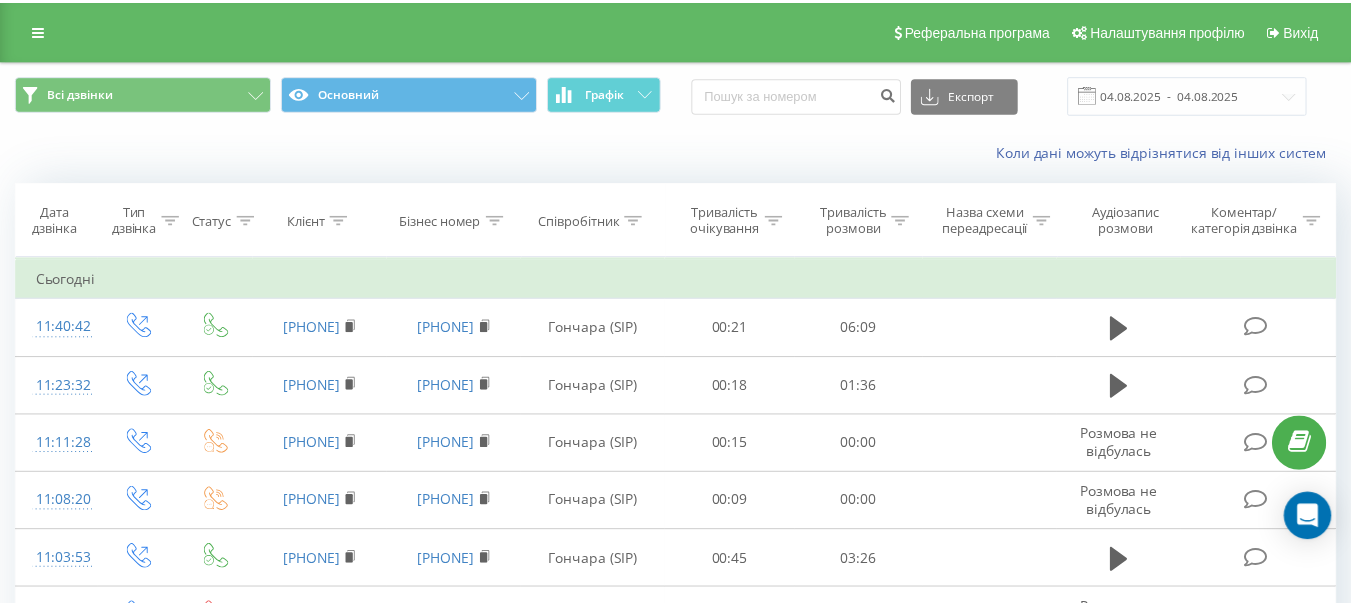 scroll, scrollTop: 0, scrollLeft: 0, axis: both 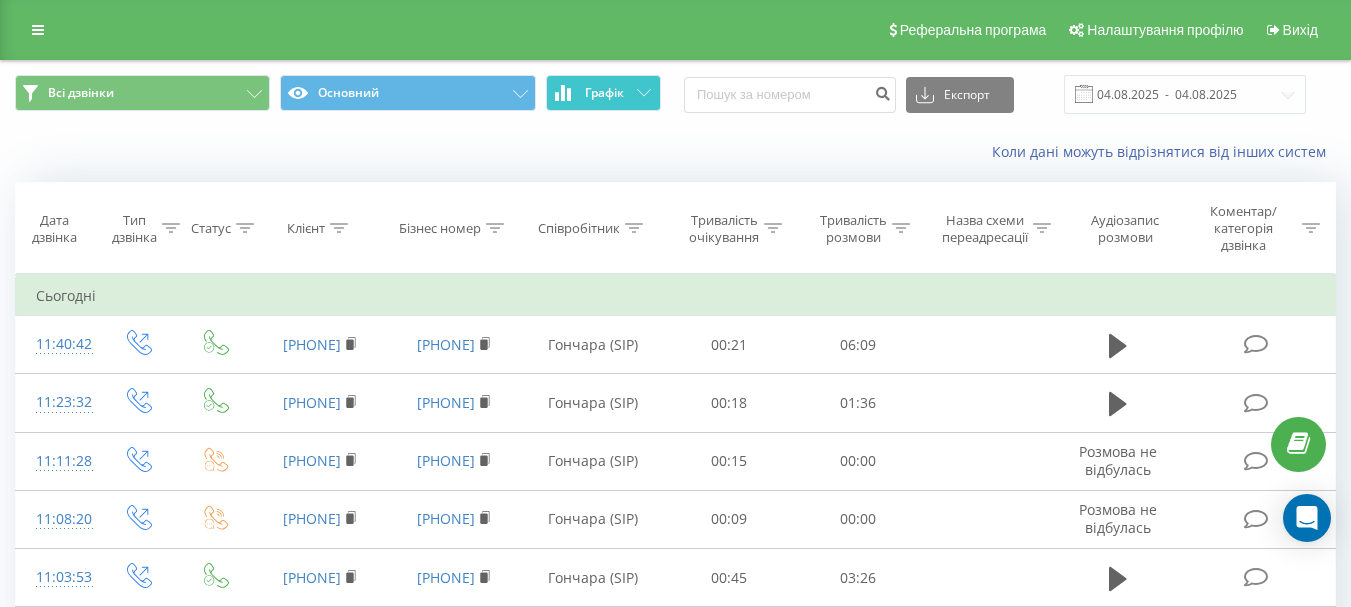click on "Графік" at bounding box center [604, 93] 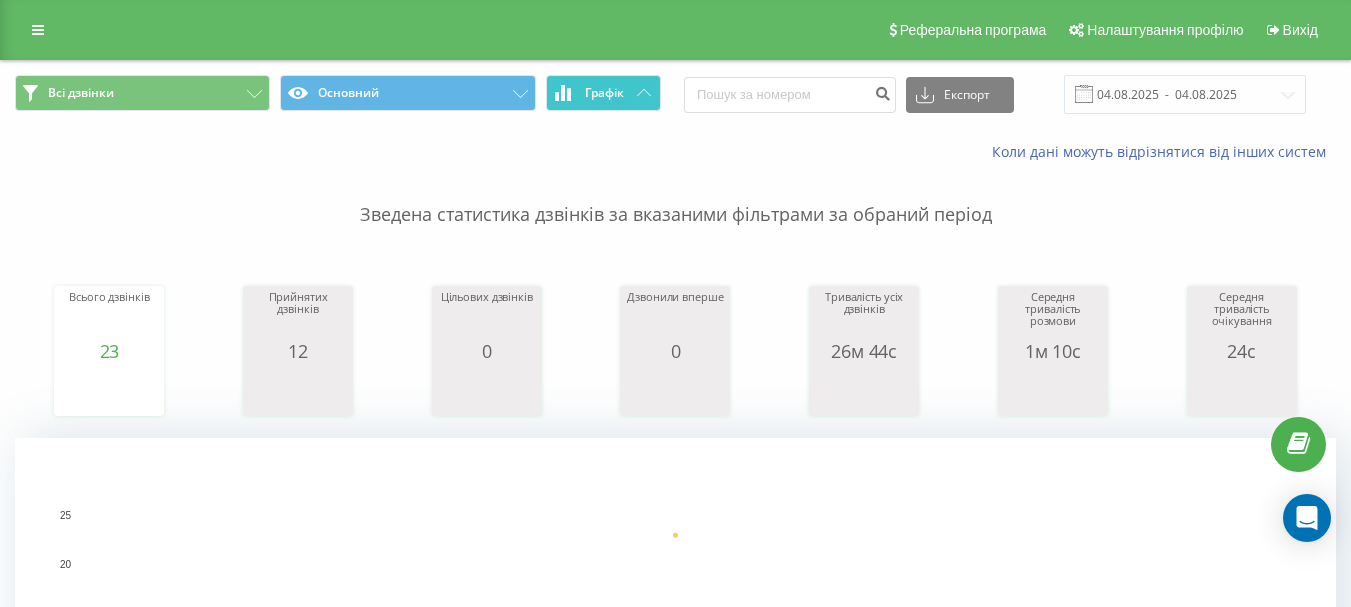 click on "Графік" at bounding box center [604, 93] 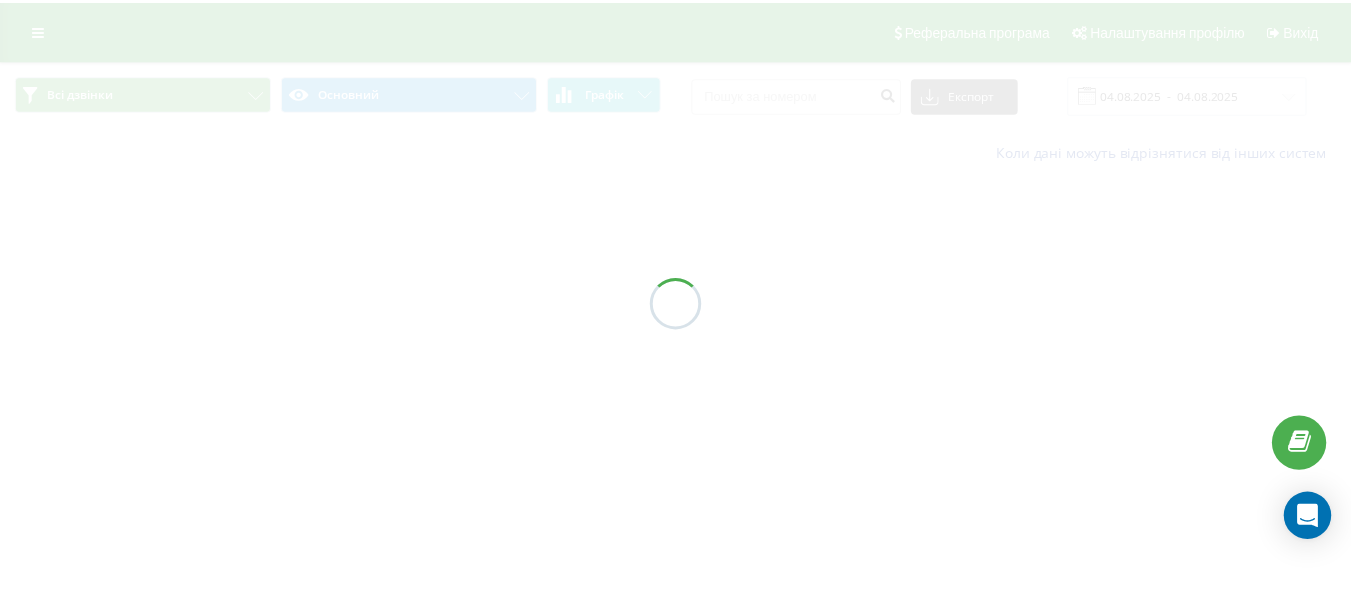 scroll, scrollTop: 0, scrollLeft: 0, axis: both 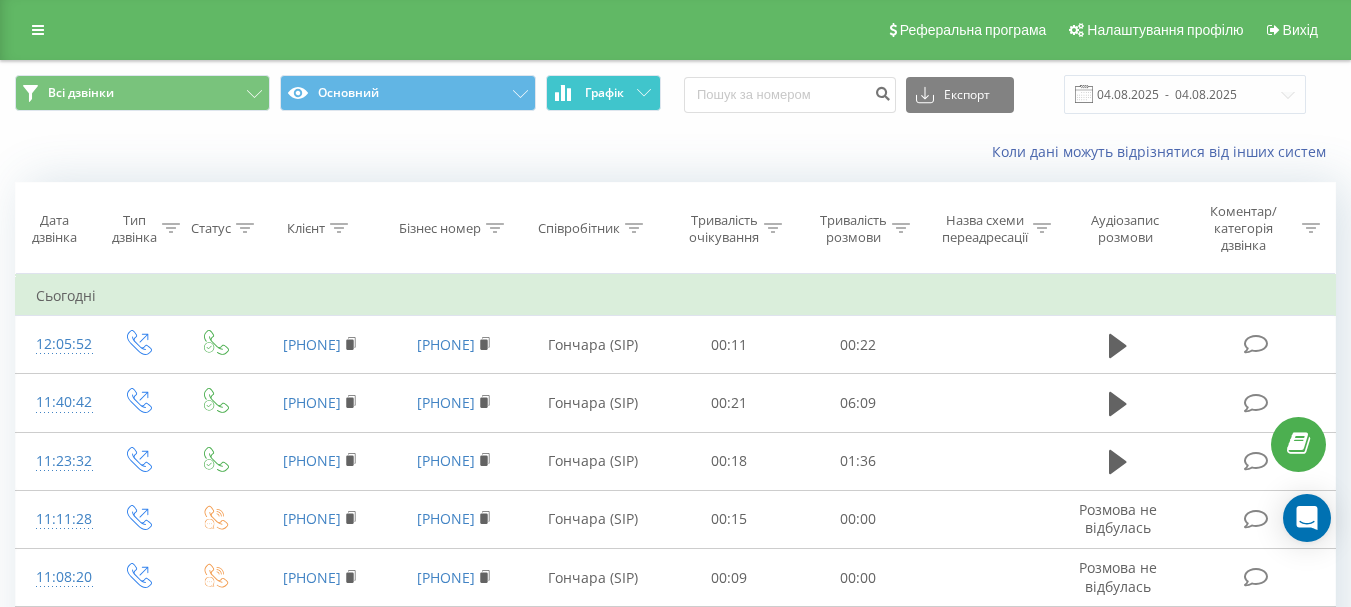 click on "Графік" at bounding box center [604, 93] 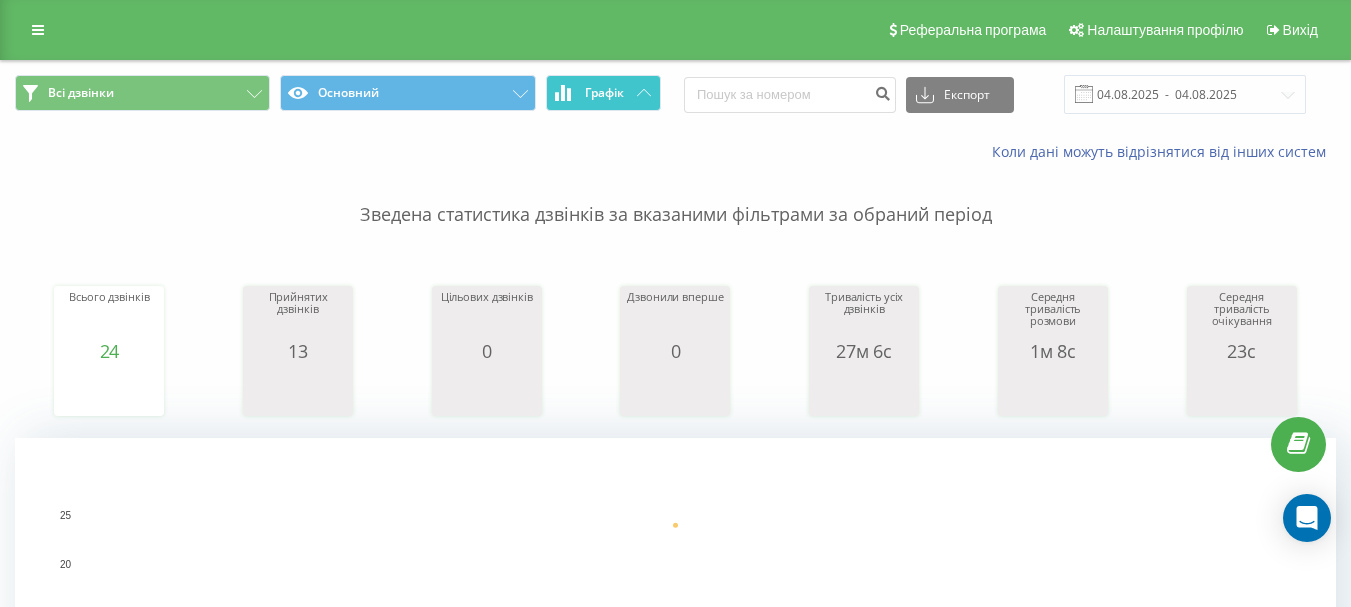 click on "Графік" at bounding box center [603, 93] 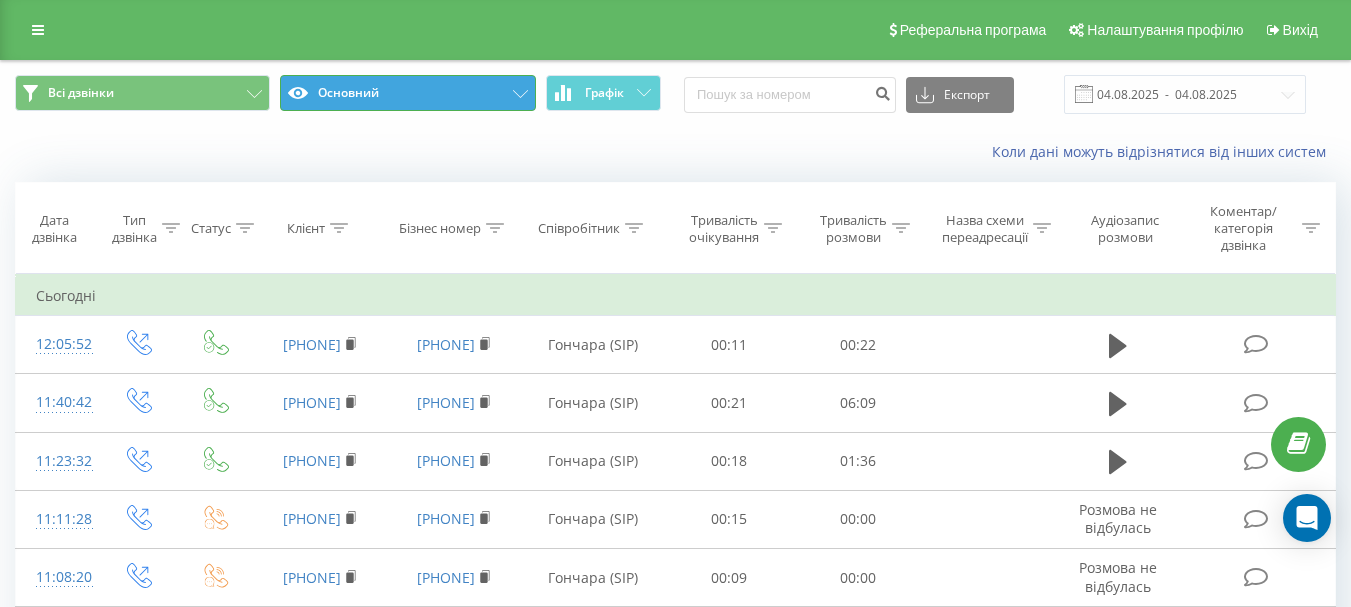 click on "Основний" at bounding box center (407, 93) 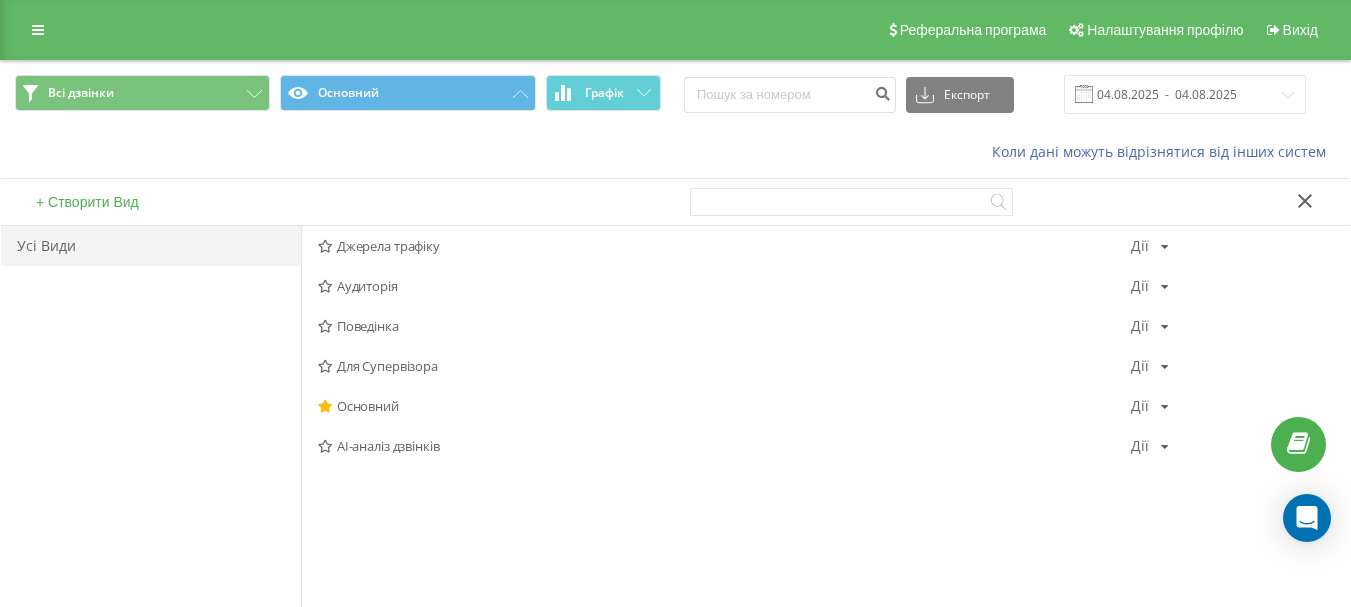 click on "Коли дані можуть відрізнятися вiд інших систем" at bounding box center (675, 152) 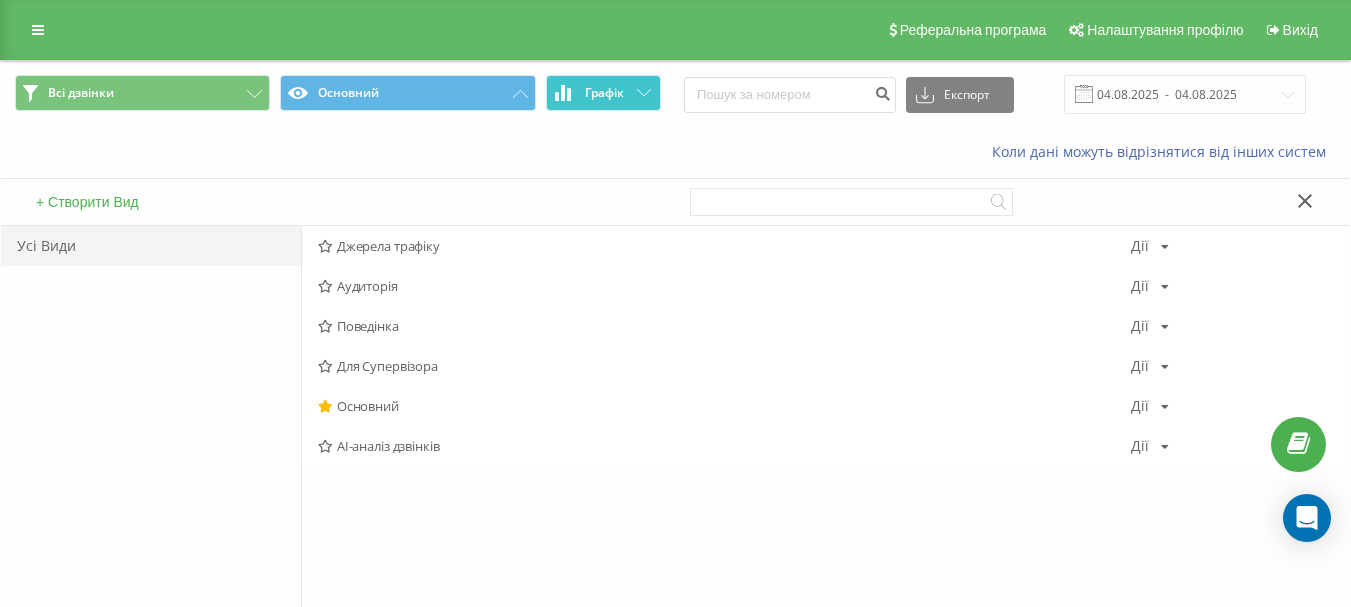 click on "Графік" at bounding box center [604, 93] 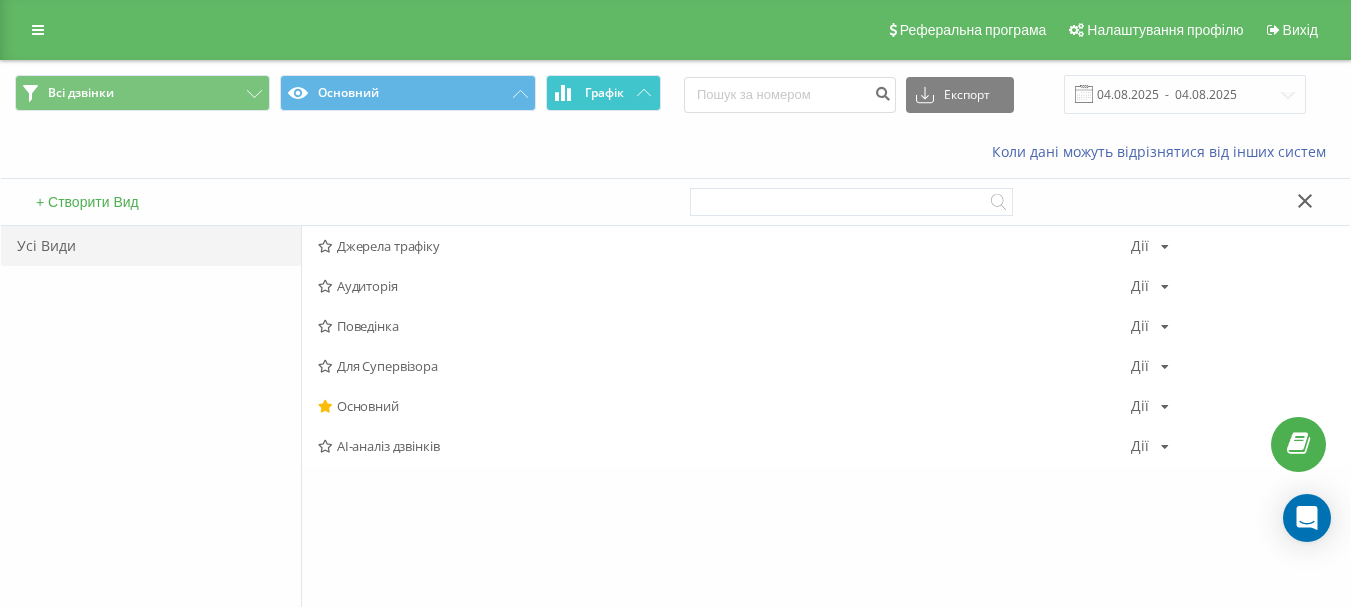 click on "Графік" at bounding box center (603, 93) 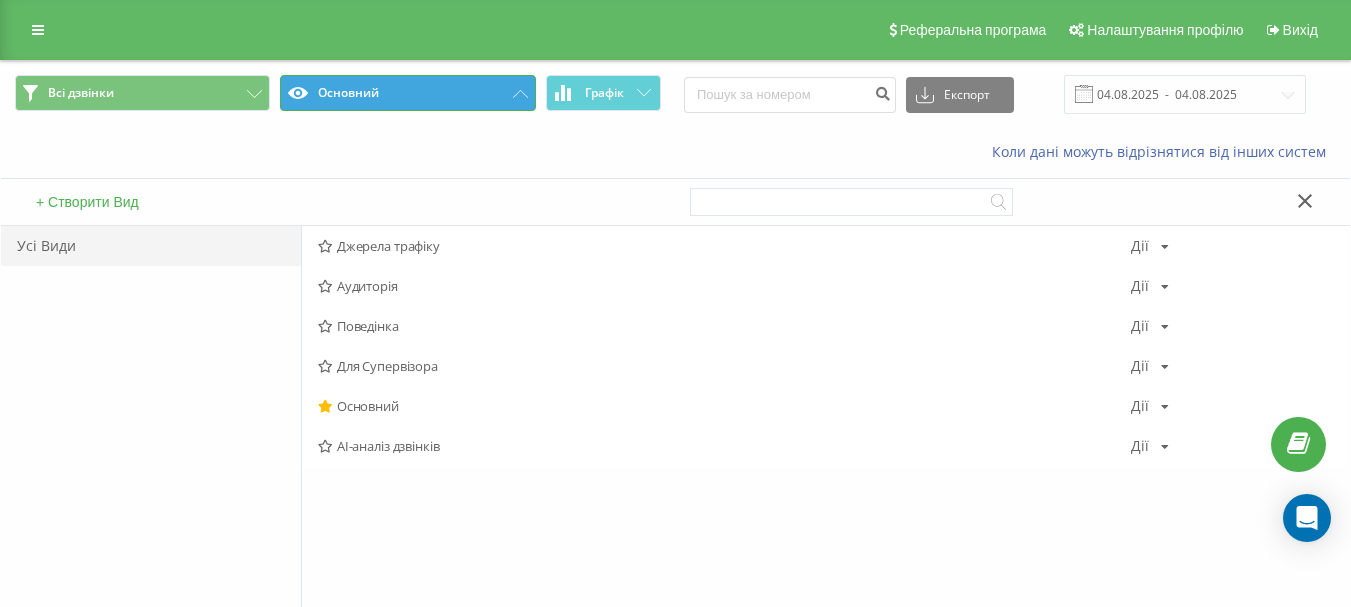 click on "Основний" at bounding box center [407, 93] 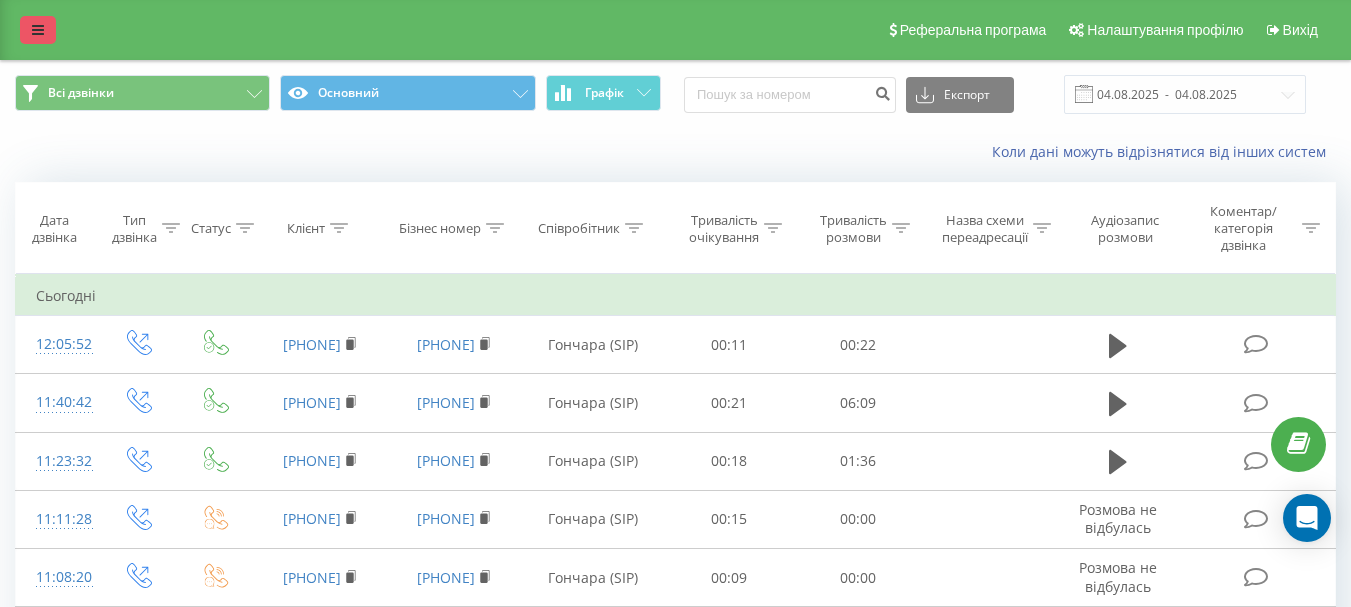 click at bounding box center (38, 30) 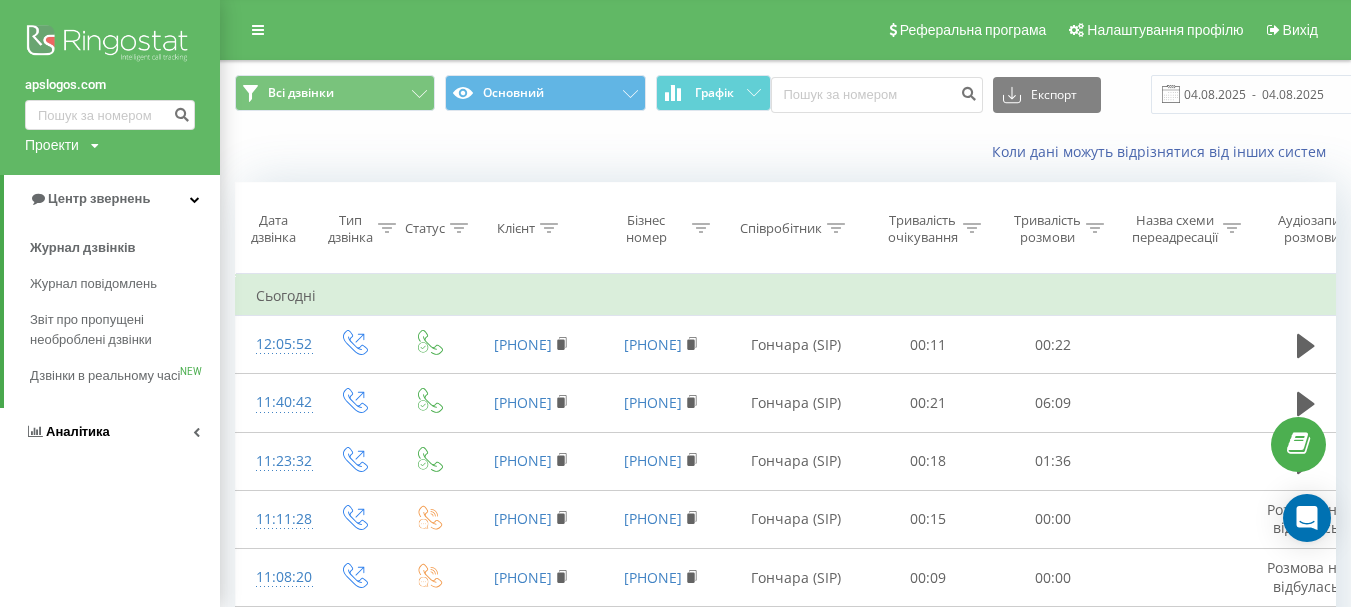 click on "Аналiтика" at bounding box center [110, 432] 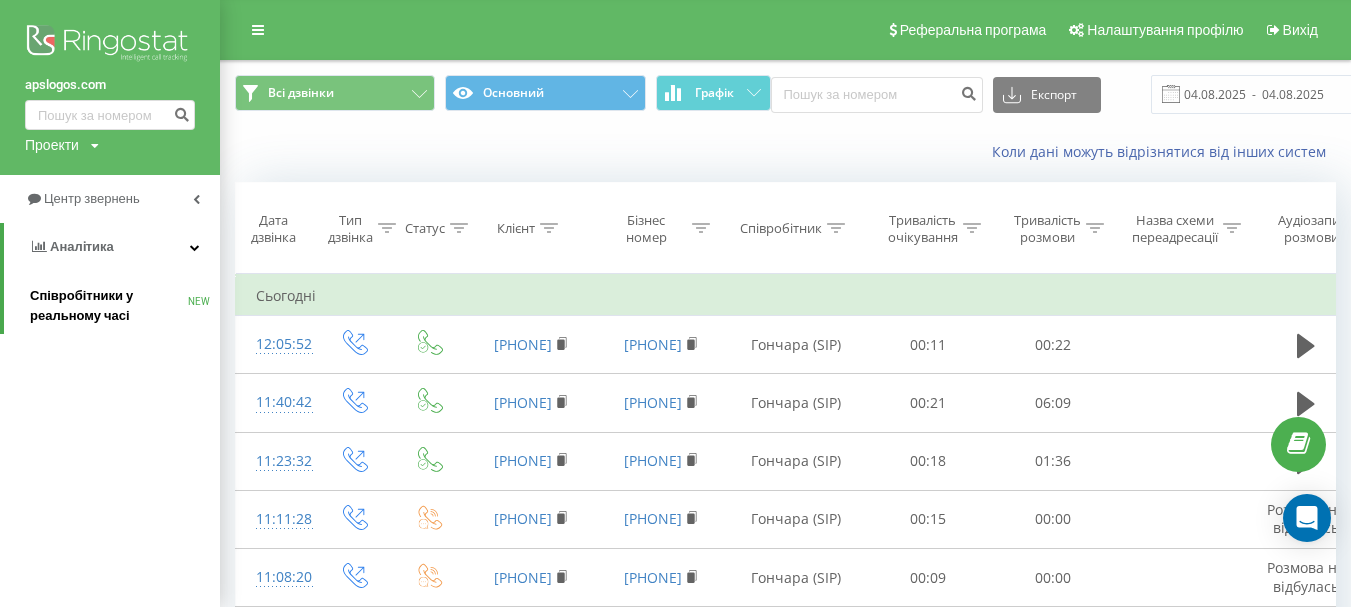click on "Співробітники у реальному часі" at bounding box center (109, 306) 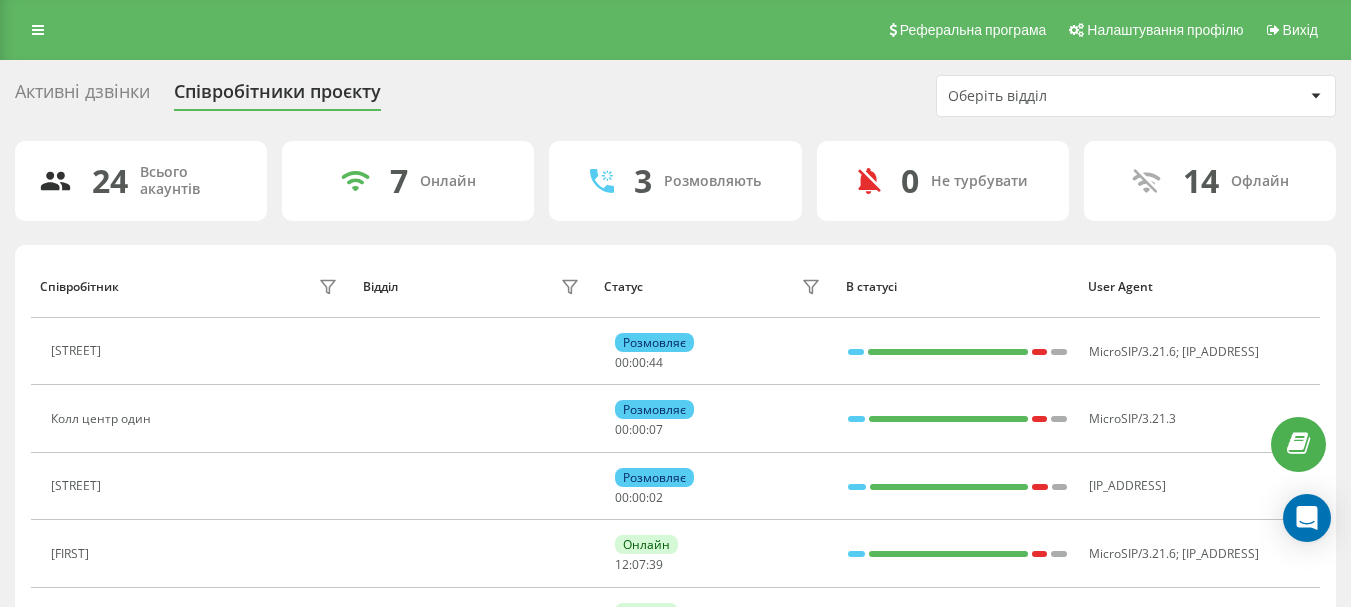 scroll, scrollTop: 0, scrollLeft: 0, axis: both 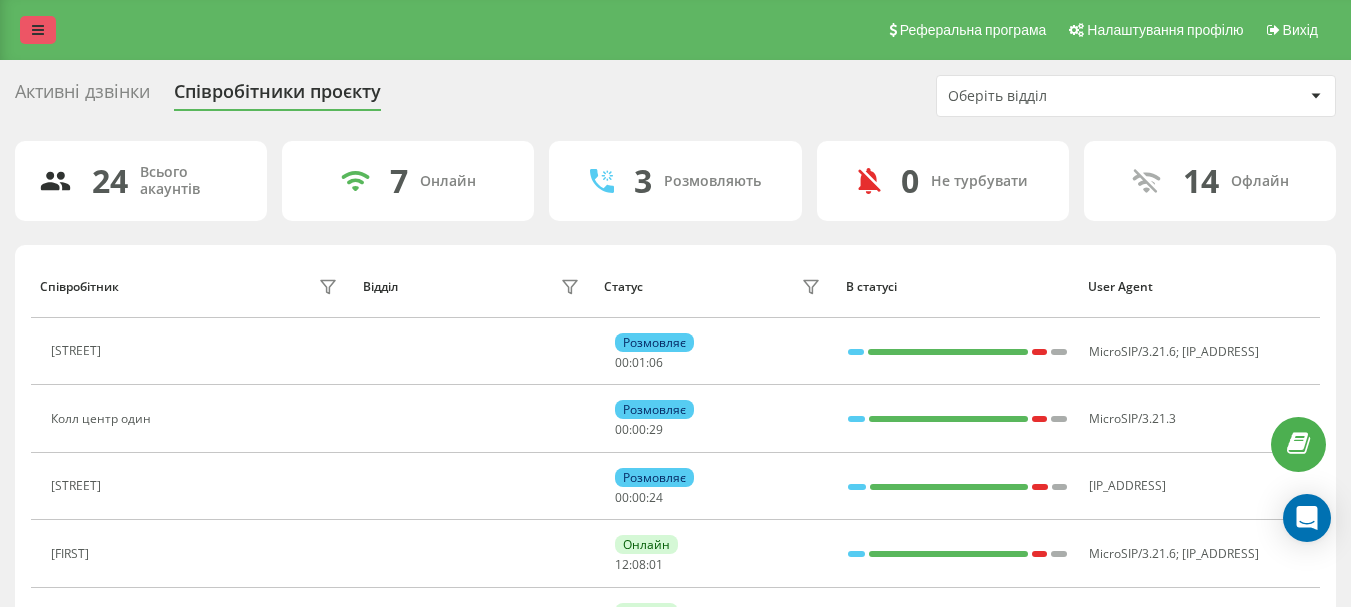 click at bounding box center (38, 30) 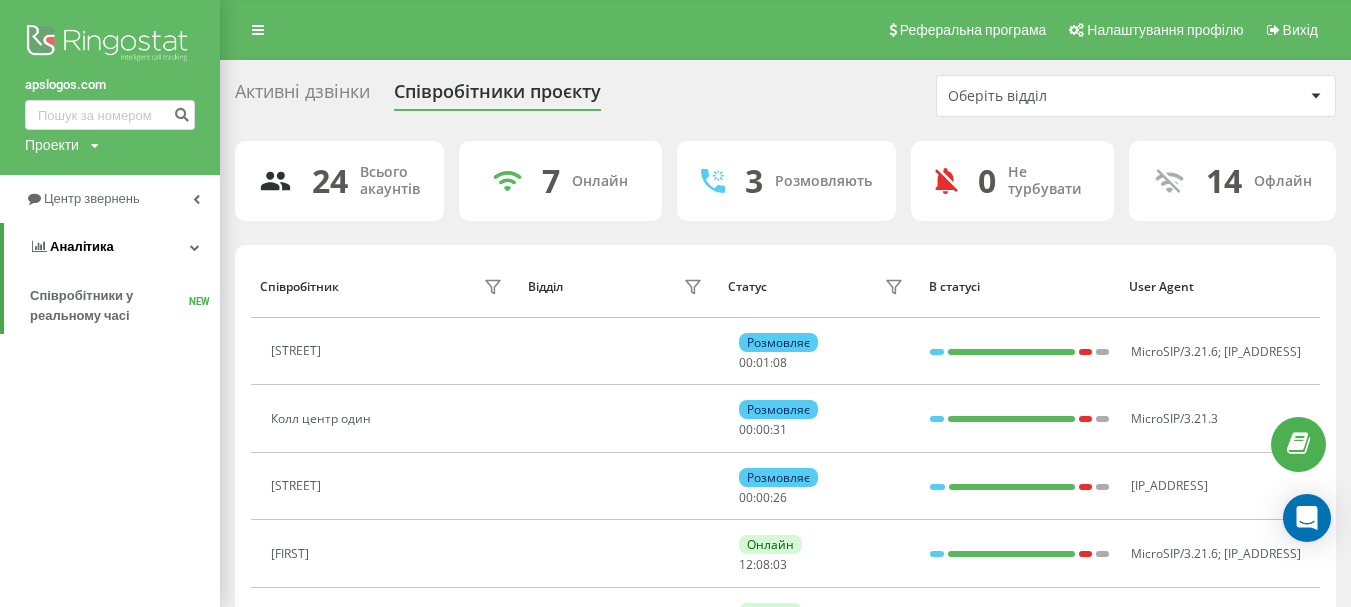 click on "Аналiтика" at bounding box center (112, 247) 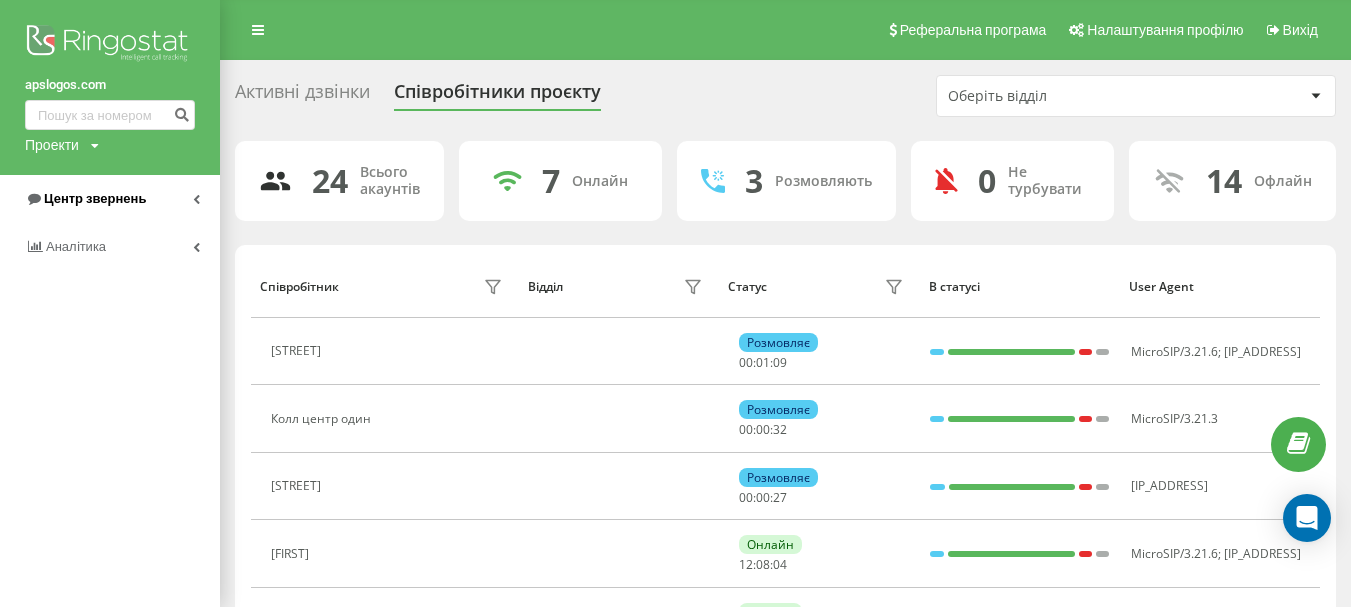click on "Центр звернень" at bounding box center (95, 198) 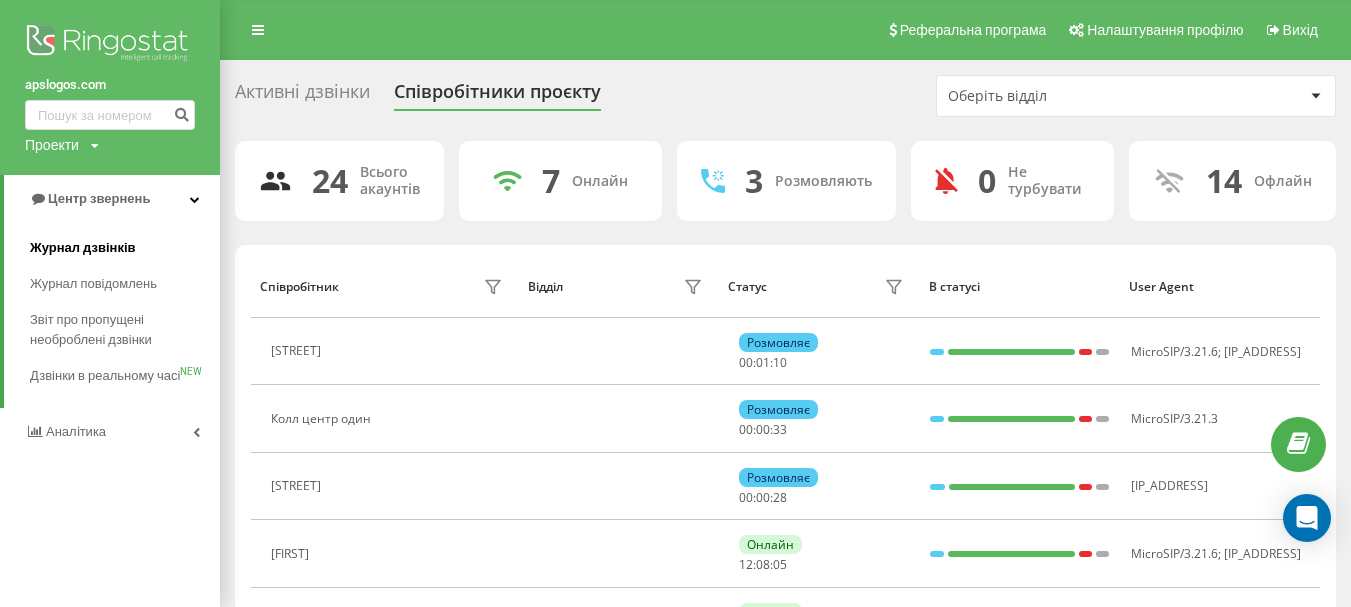 click on "Журнал дзвінків" at bounding box center [83, 248] 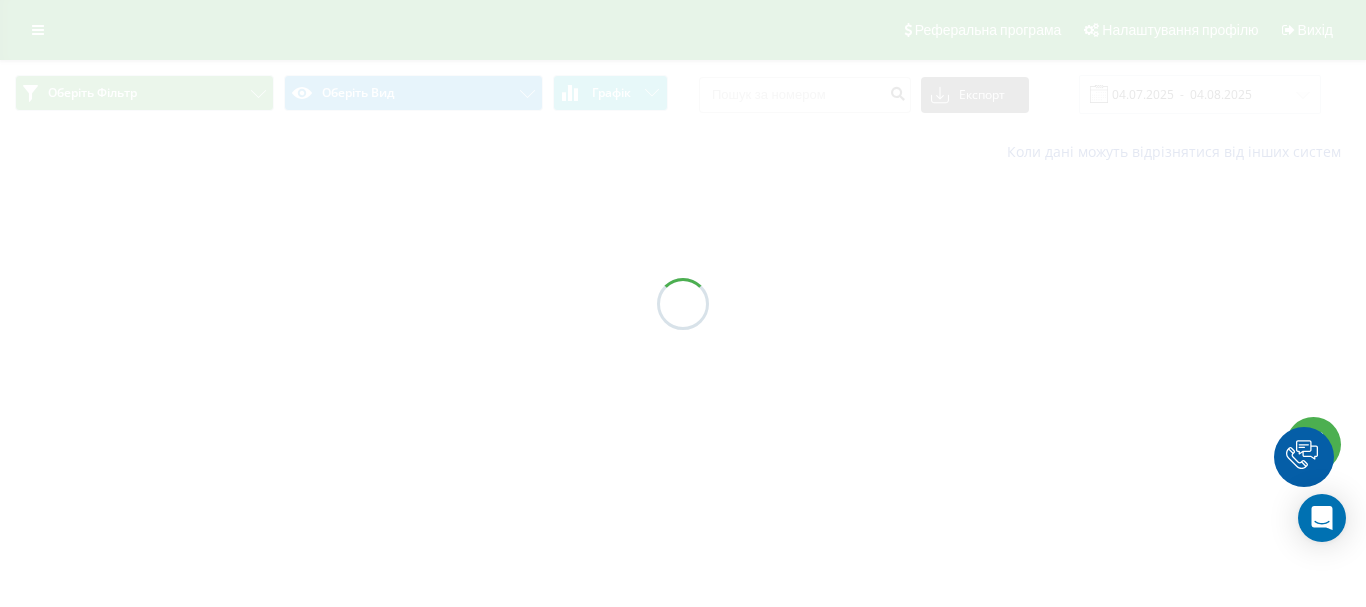 scroll, scrollTop: 0, scrollLeft: 0, axis: both 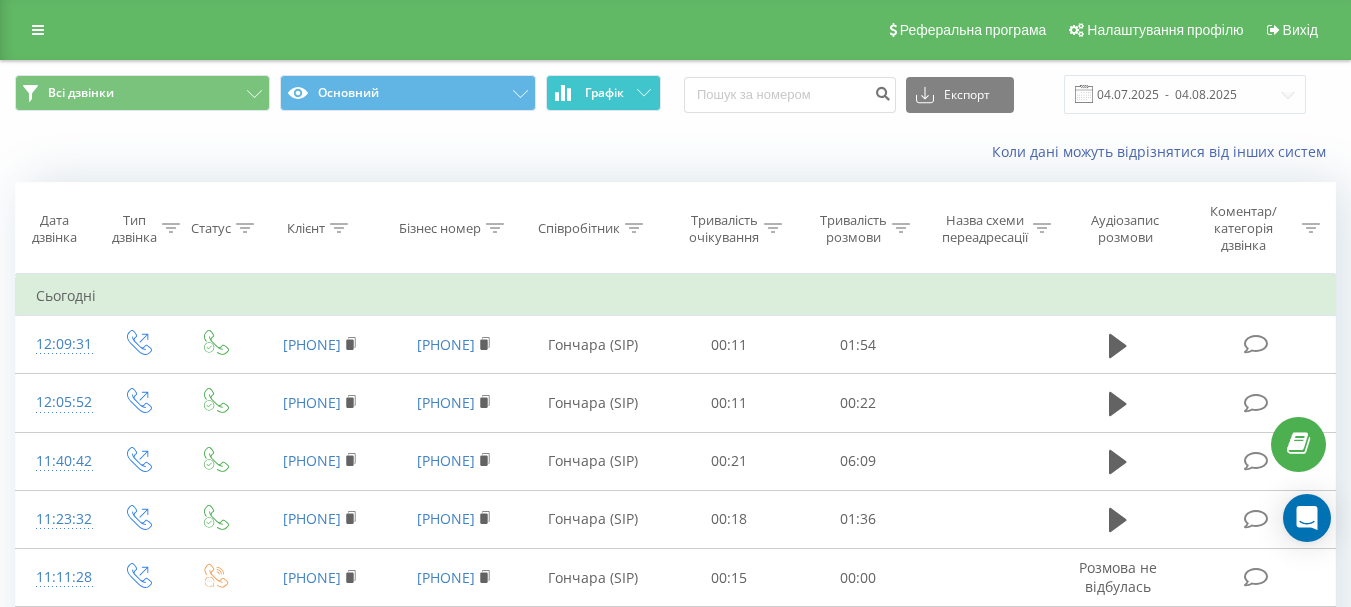 click on "Графік" at bounding box center (603, 93) 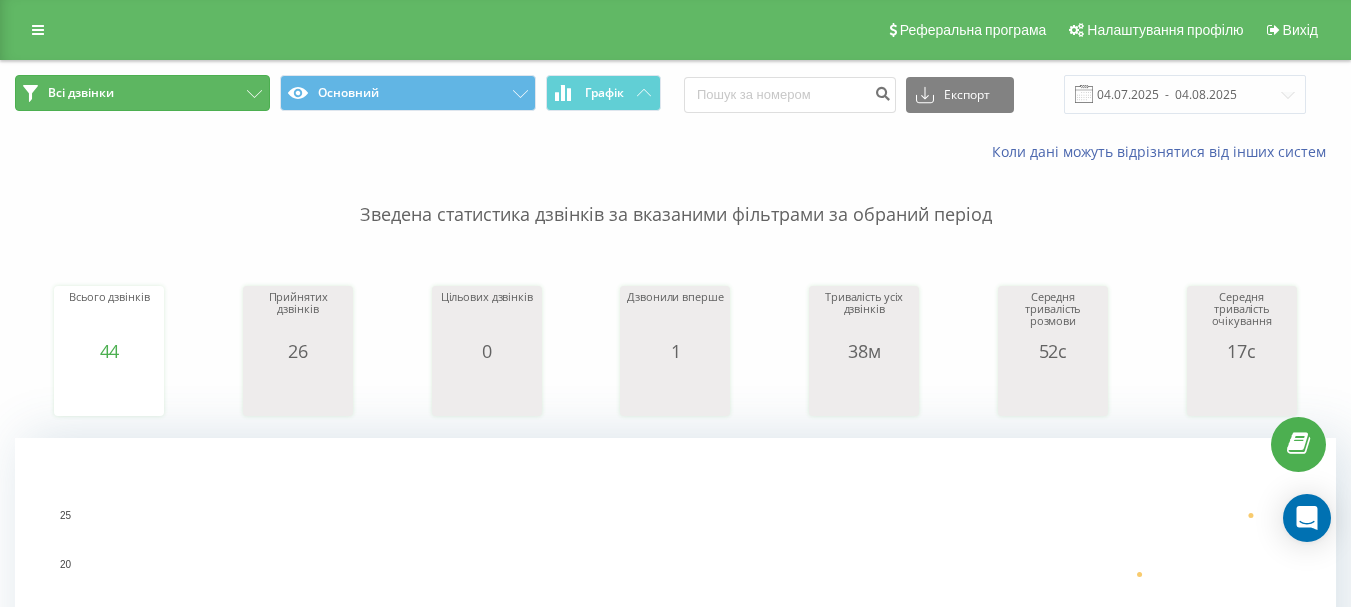 click 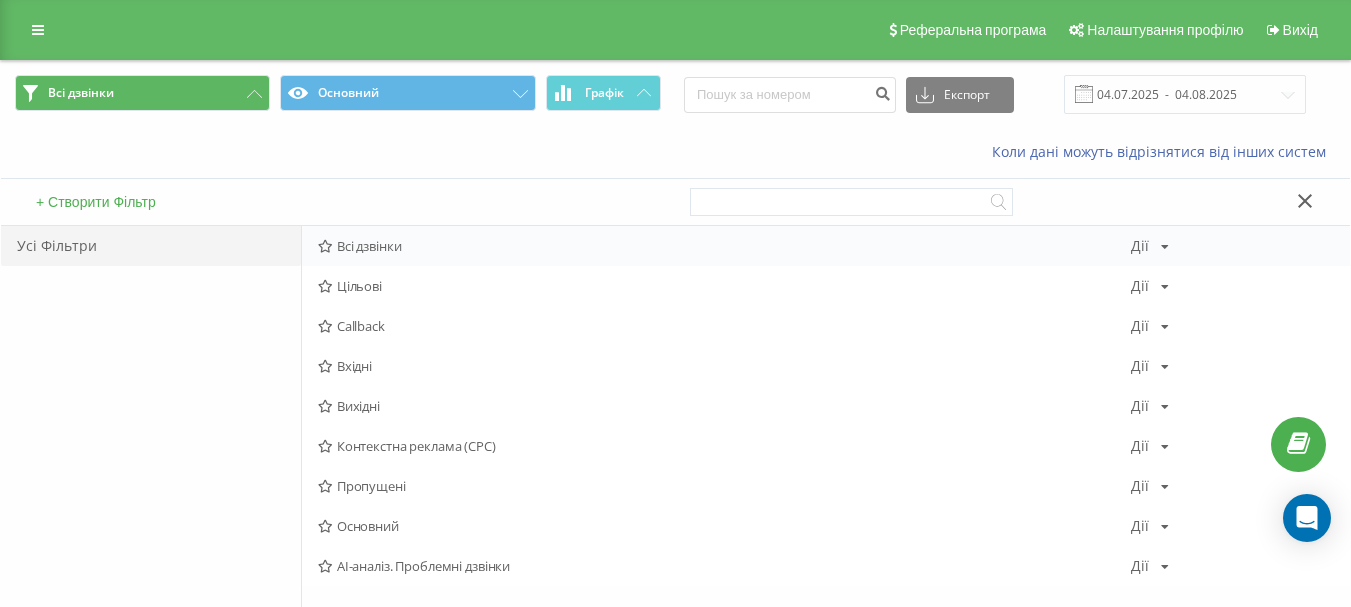 click on "Всі дзвінки" at bounding box center (724, 246) 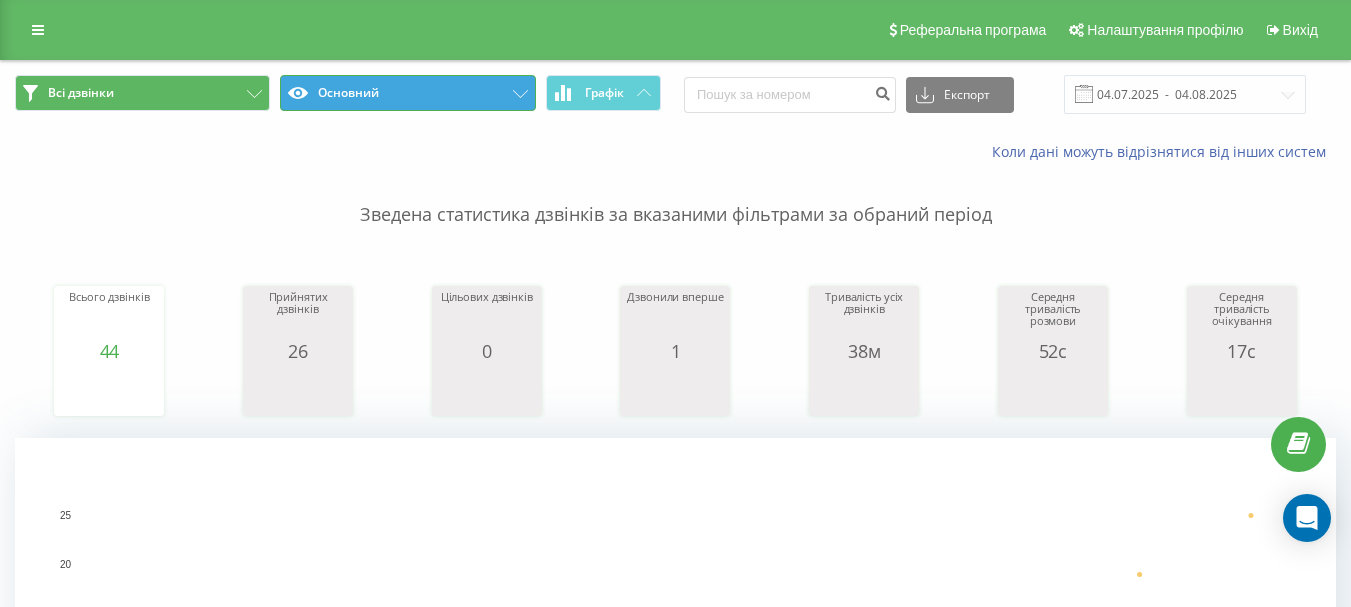 click on "Основний" at bounding box center [407, 93] 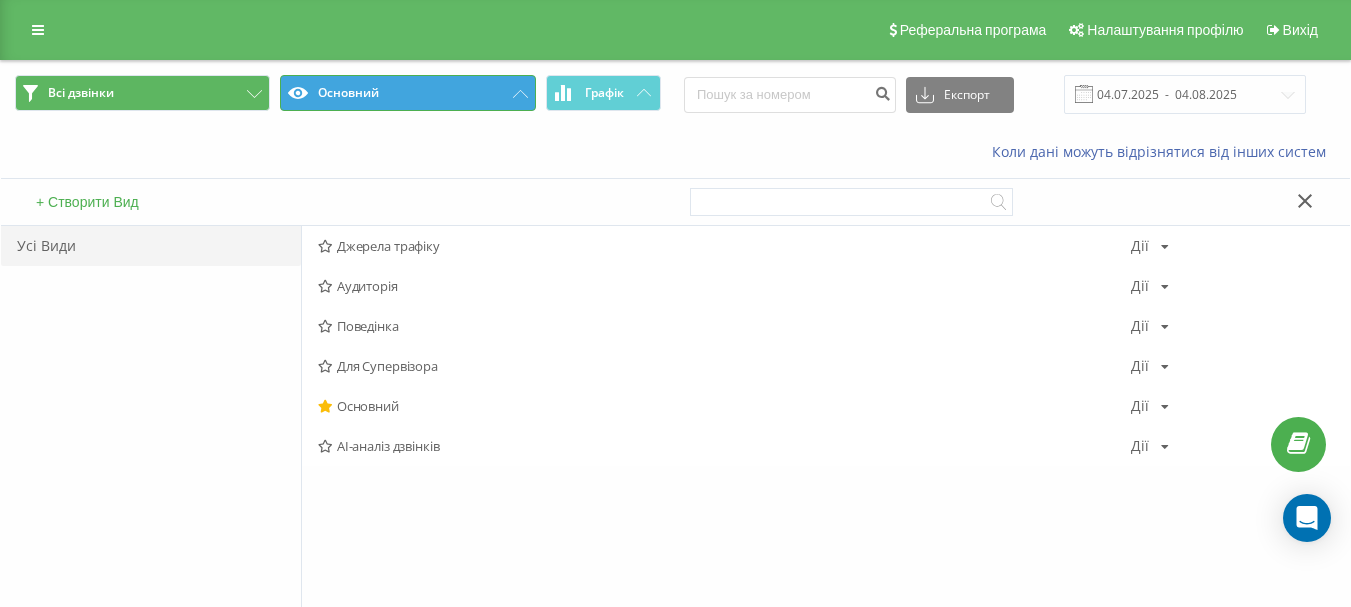 click on "Основний" at bounding box center [407, 93] 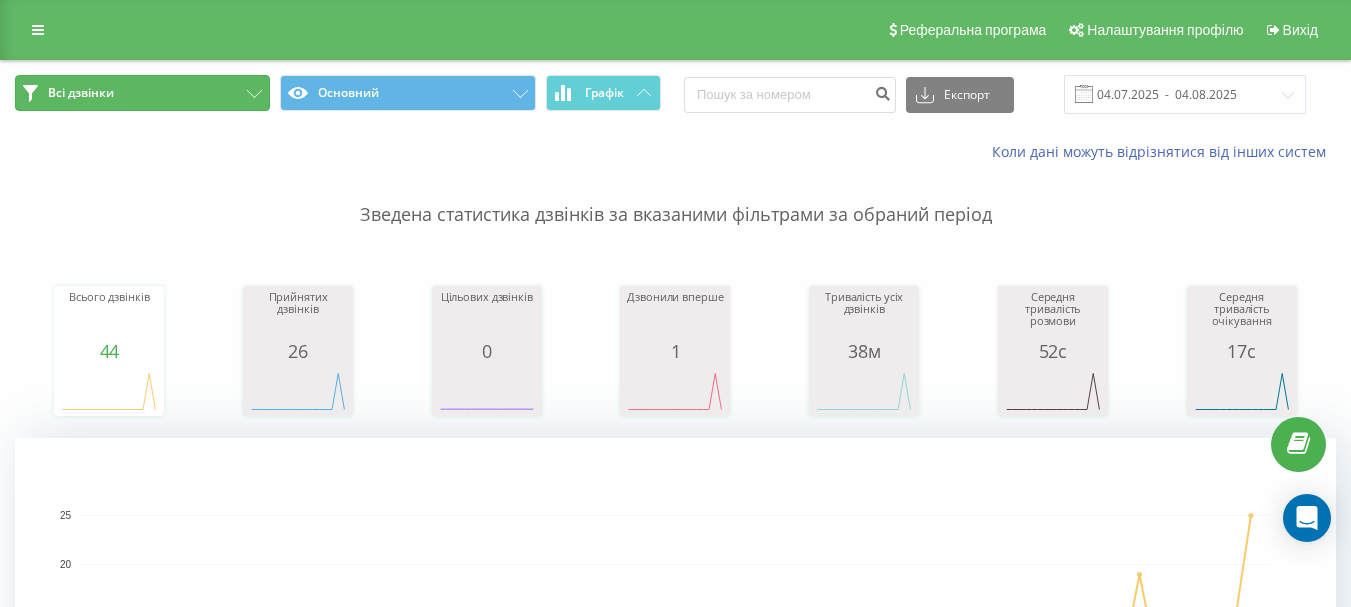 click on "Всі дзвінки" at bounding box center [142, 93] 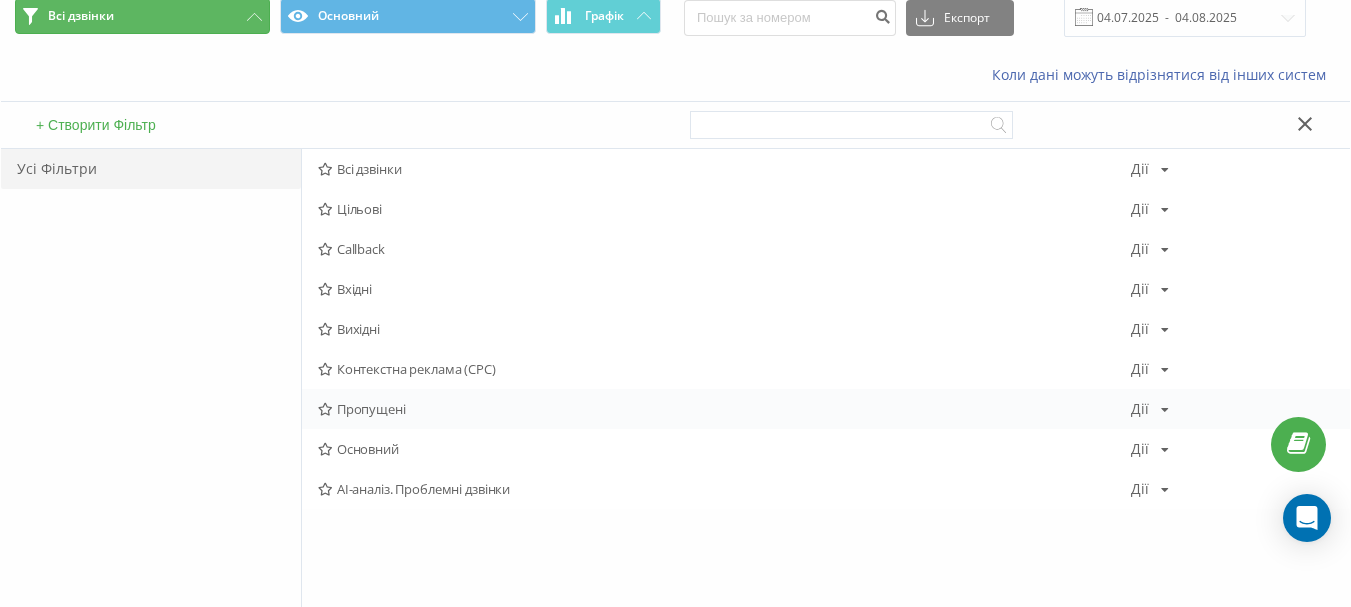 scroll, scrollTop: 0, scrollLeft: 0, axis: both 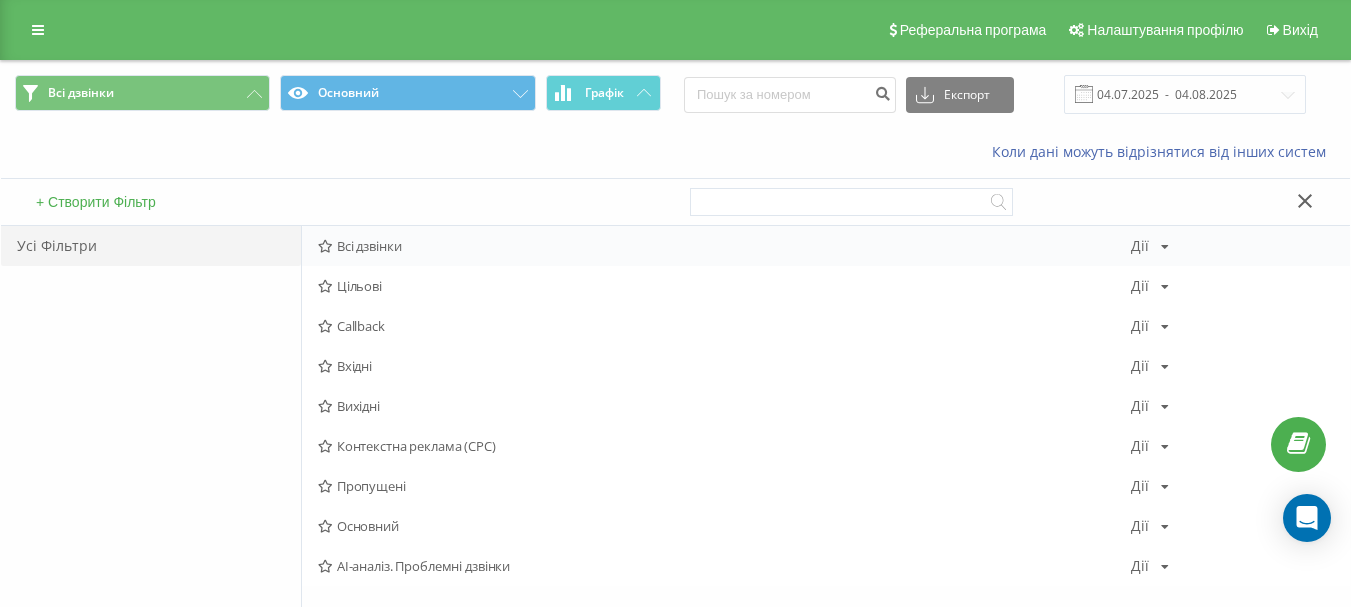 click on "Всі дзвінки" at bounding box center (724, 246) 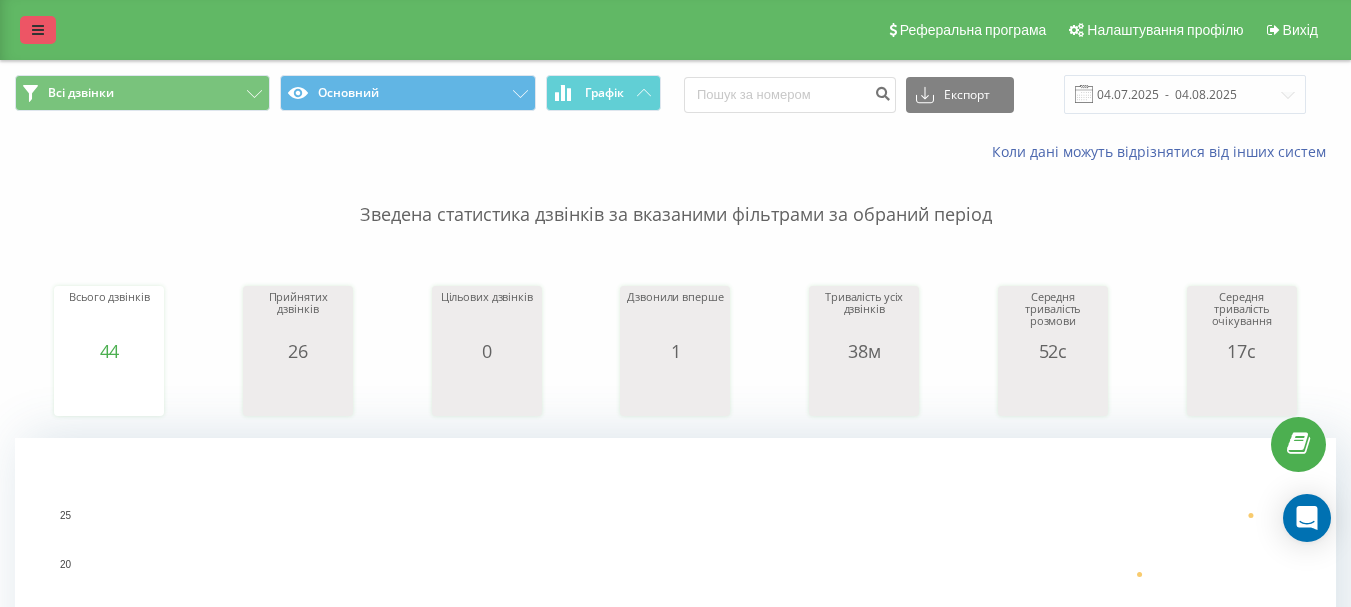 click at bounding box center [38, 30] 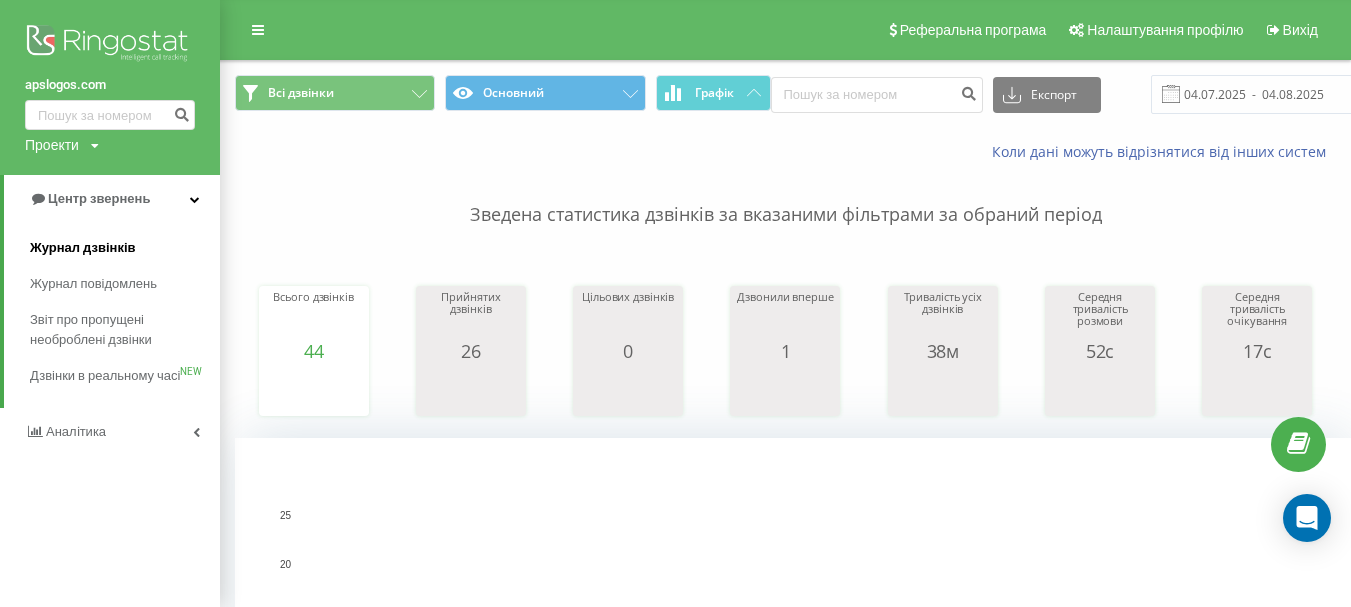 click on "Журнал дзвінків" at bounding box center (83, 248) 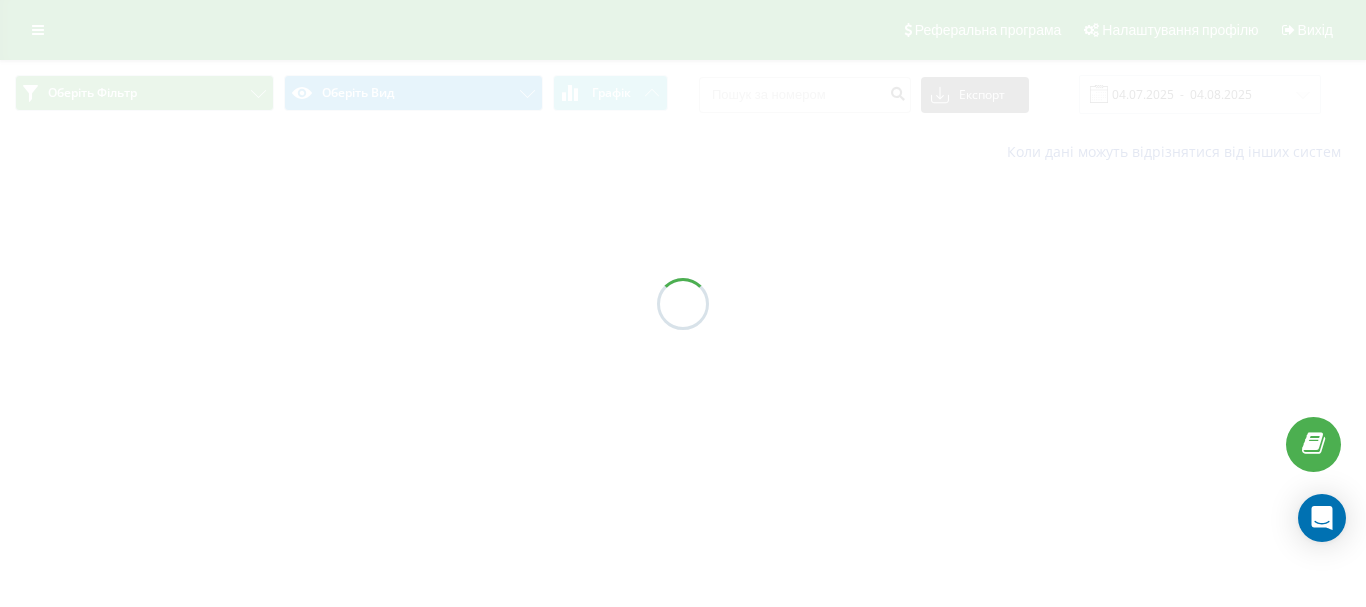 scroll, scrollTop: 0, scrollLeft: 0, axis: both 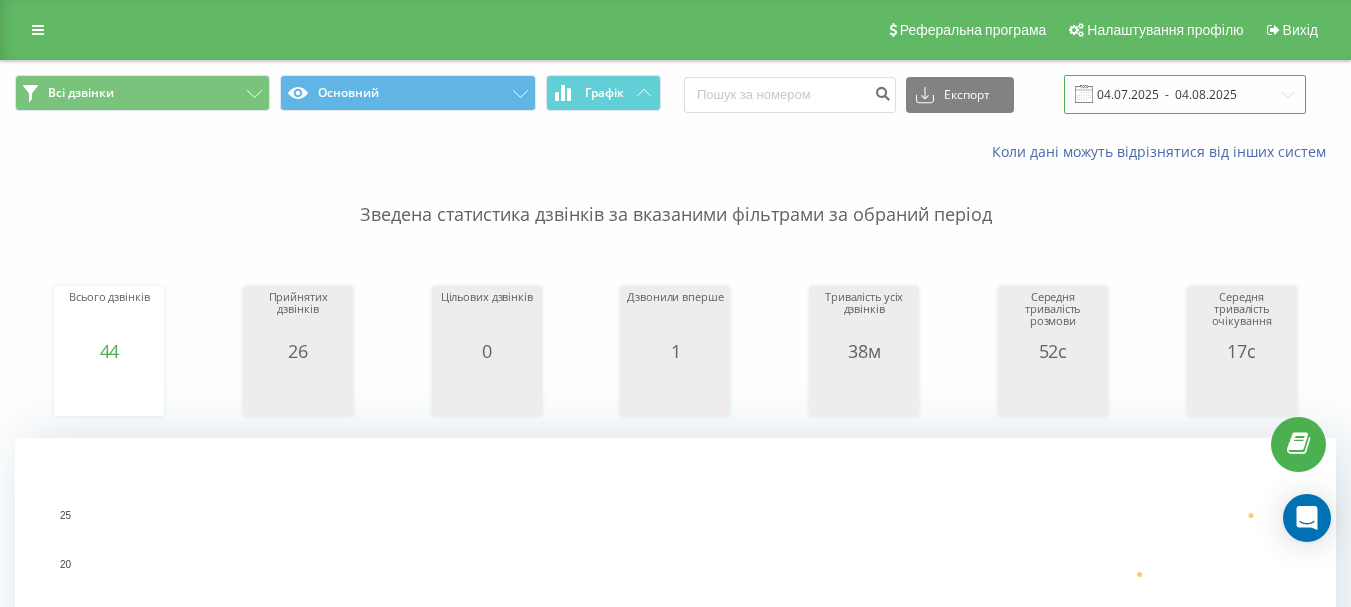 click on "04.07.2025  -  04.08.2025" at bounding box center (1185, 94) 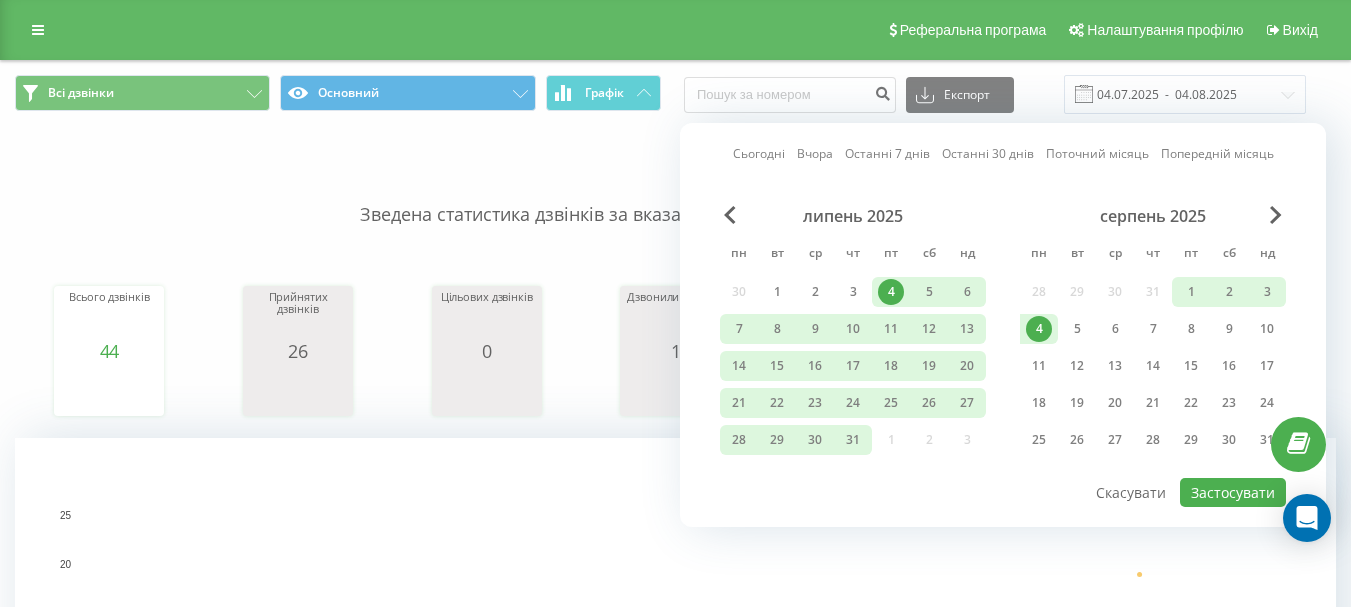 click on "4" at bounding box center (1039, 329) 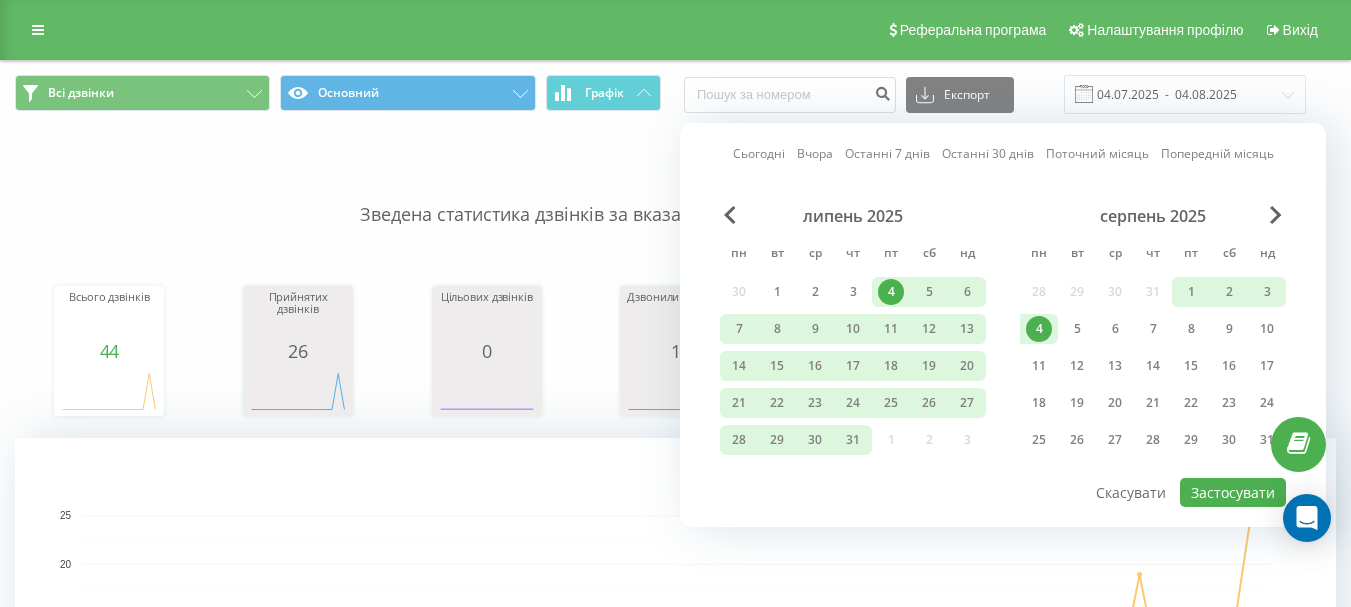 click on "4" at bounding box center (1039, 329) 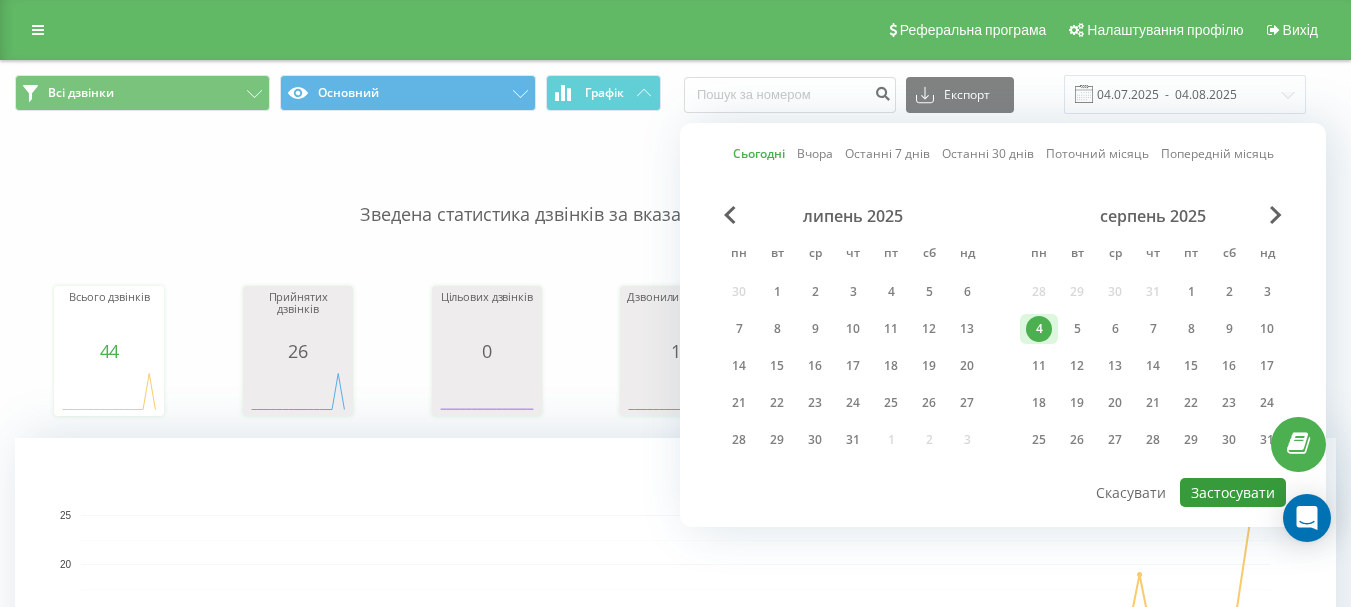 click on "Застосувати" at bounding box center [1233, 492] 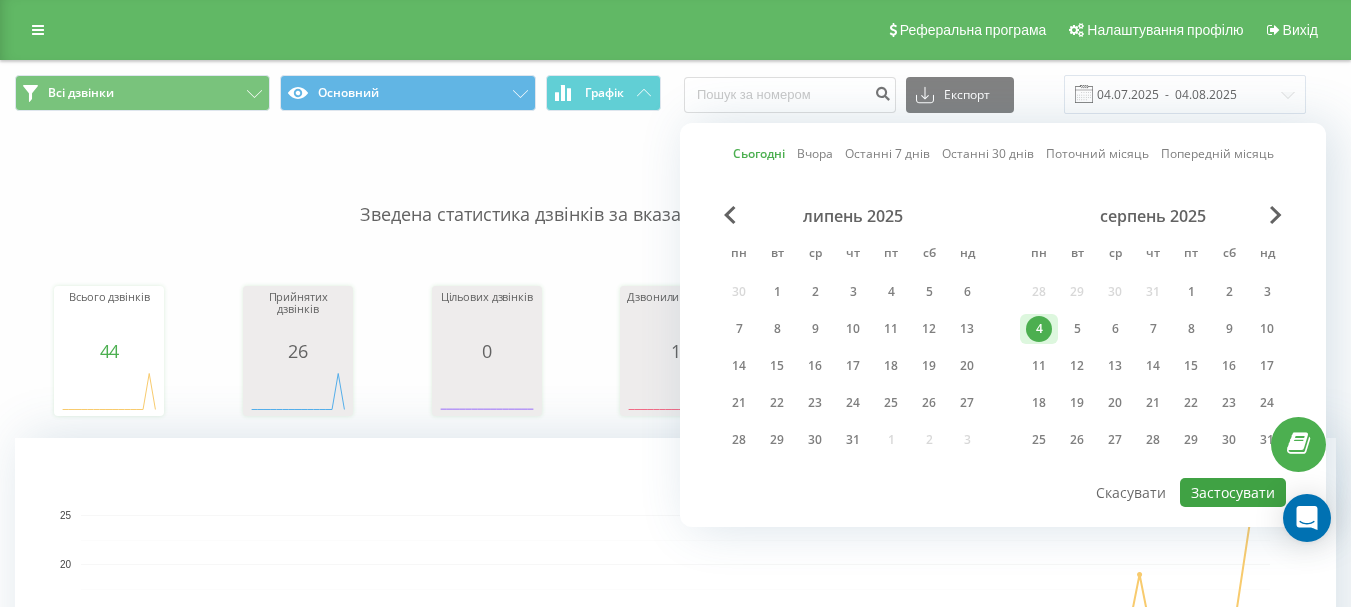 type on "04.08.2025  -  04.08.2025" 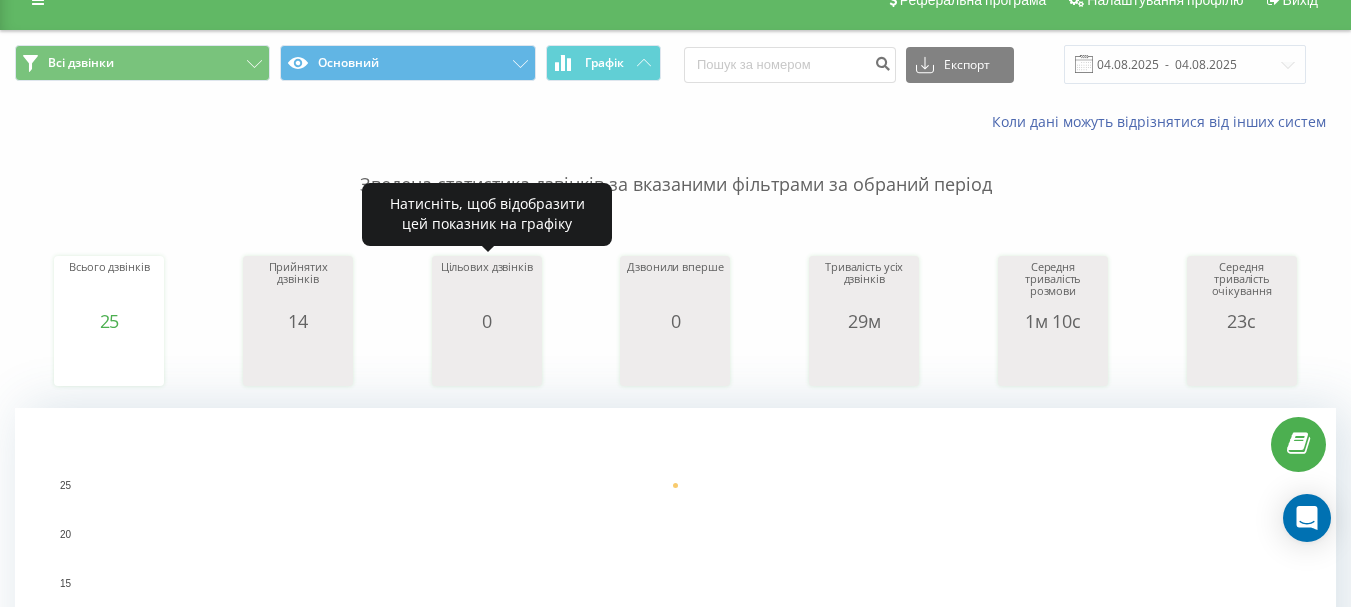 scroll, scrollTop: 0, scrollLeft: 0, axis: both 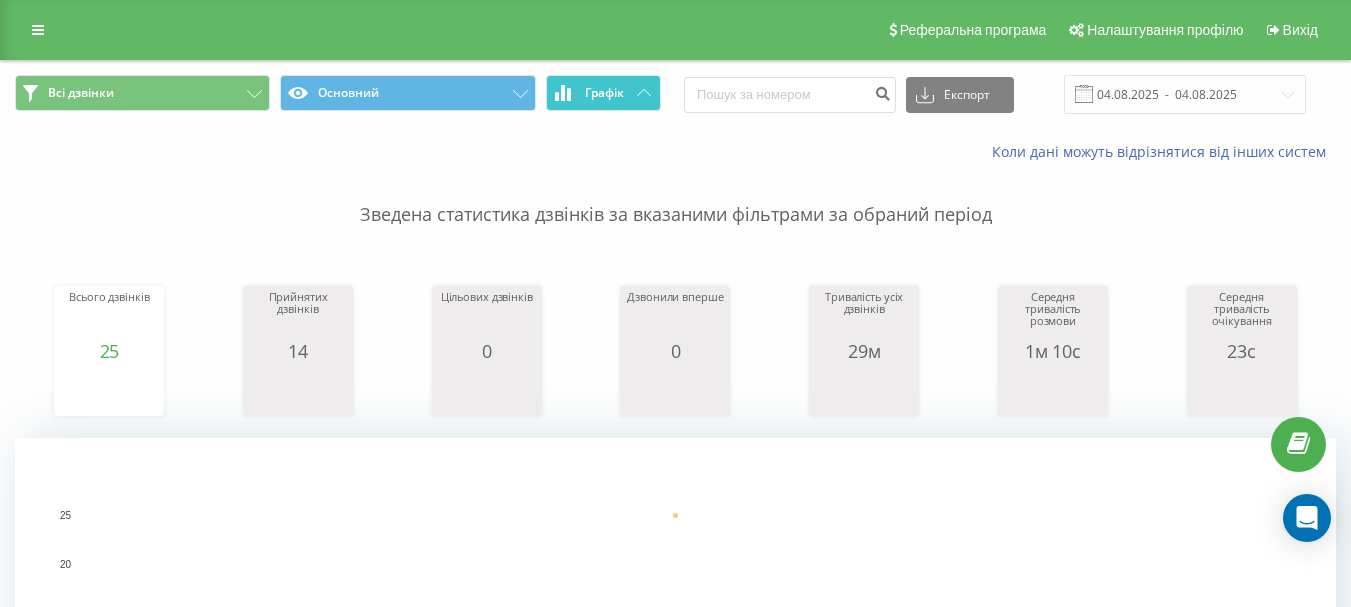 click on "Графік" at bounding box center (603, 93) 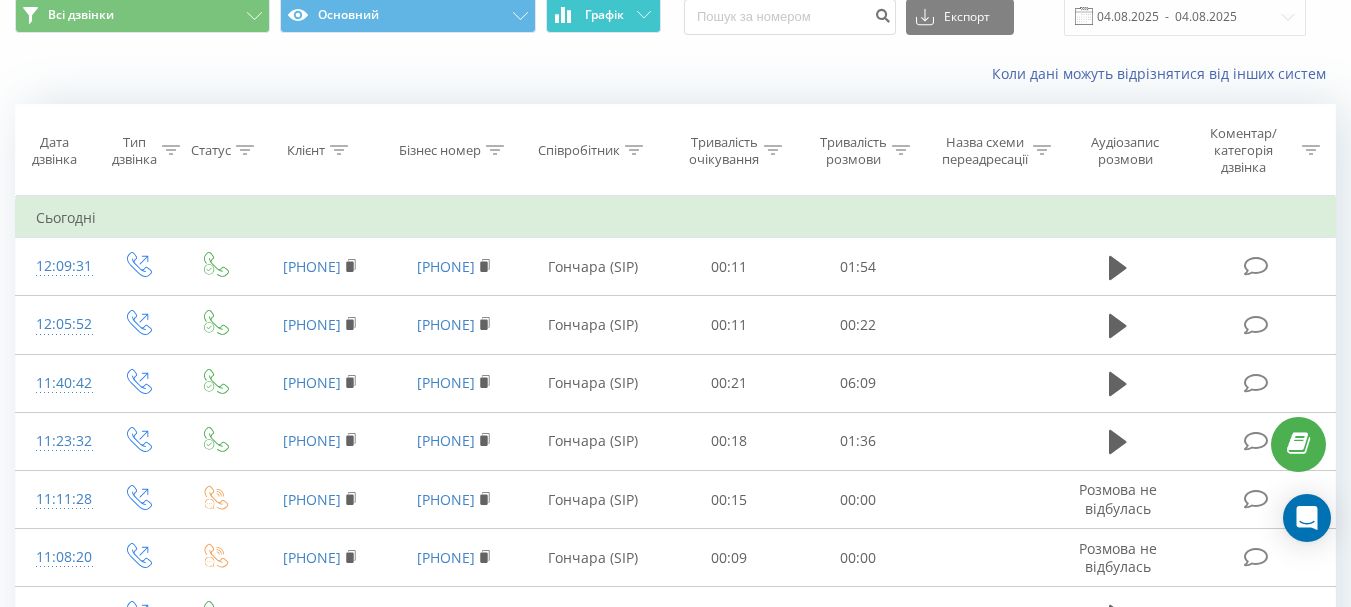 scroll, scrollTop: 100, scrollLeft: 0, axis: vertical 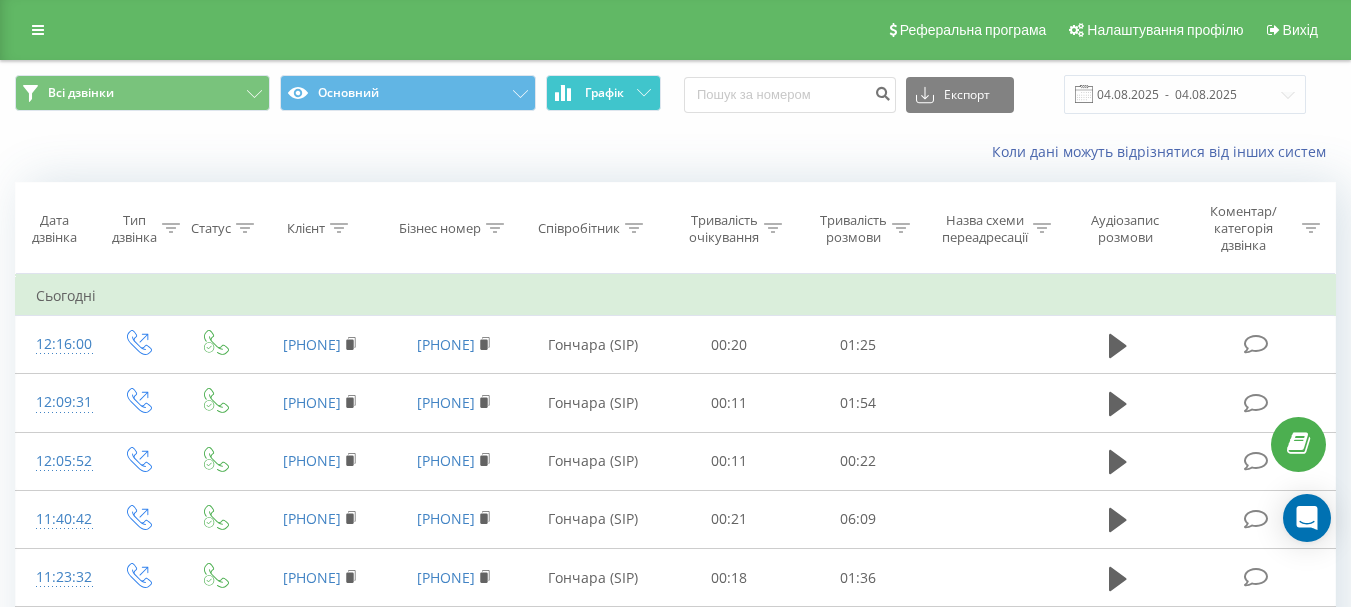 click on "Графік" at bounding box center (603, 93) 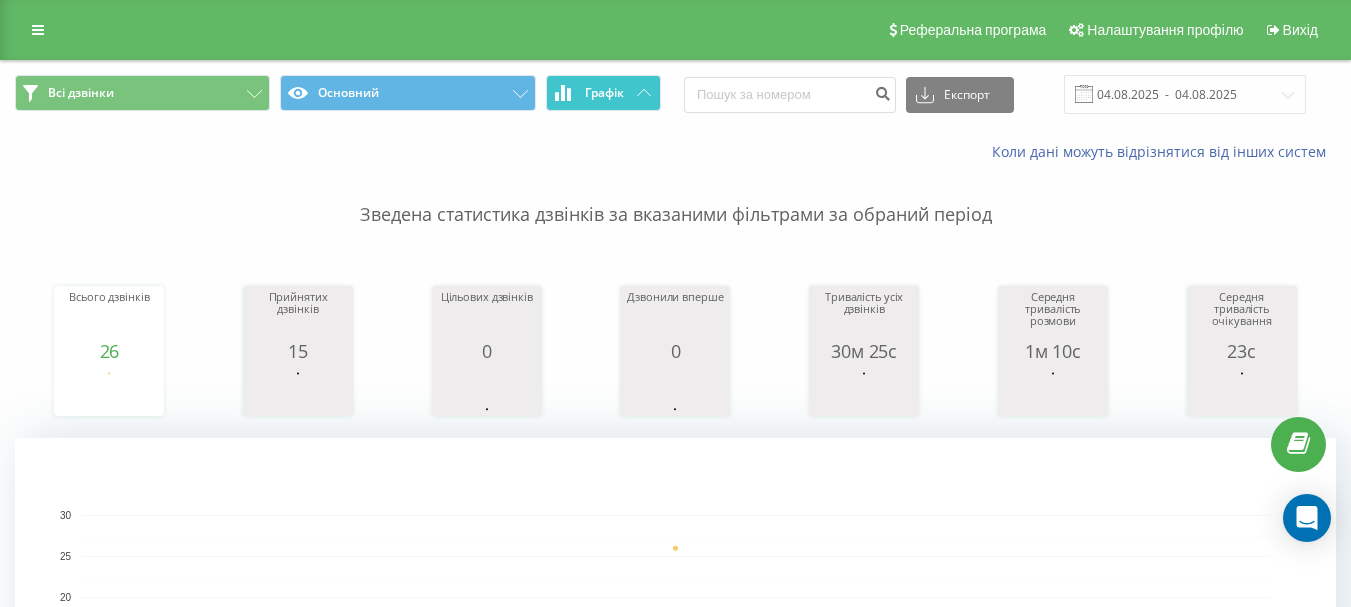 click 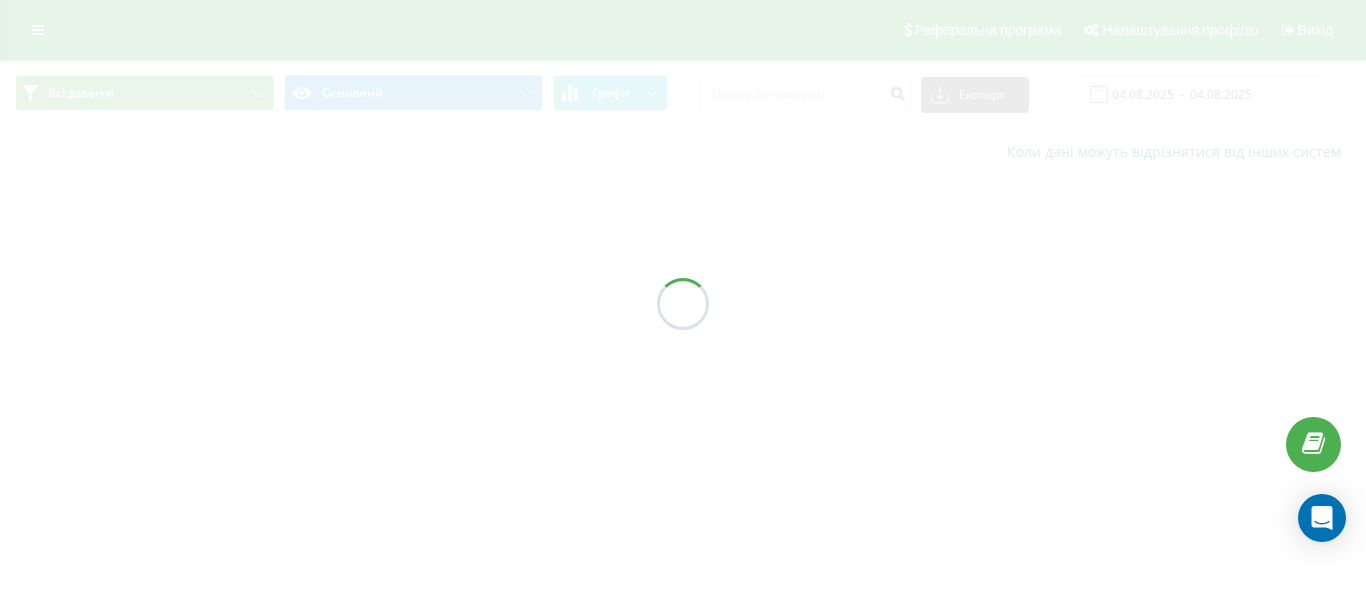 scroll, scrollTop: 0, scrollLeft: 0, axis: both 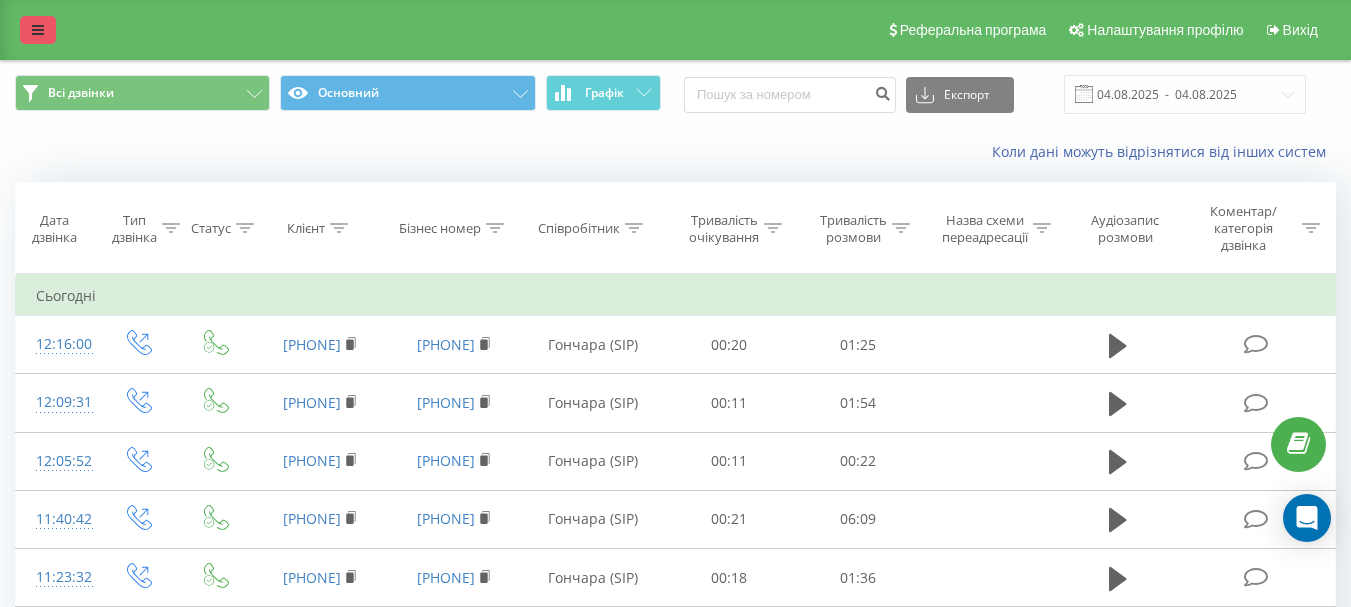 click at bounding box center (38, 30) 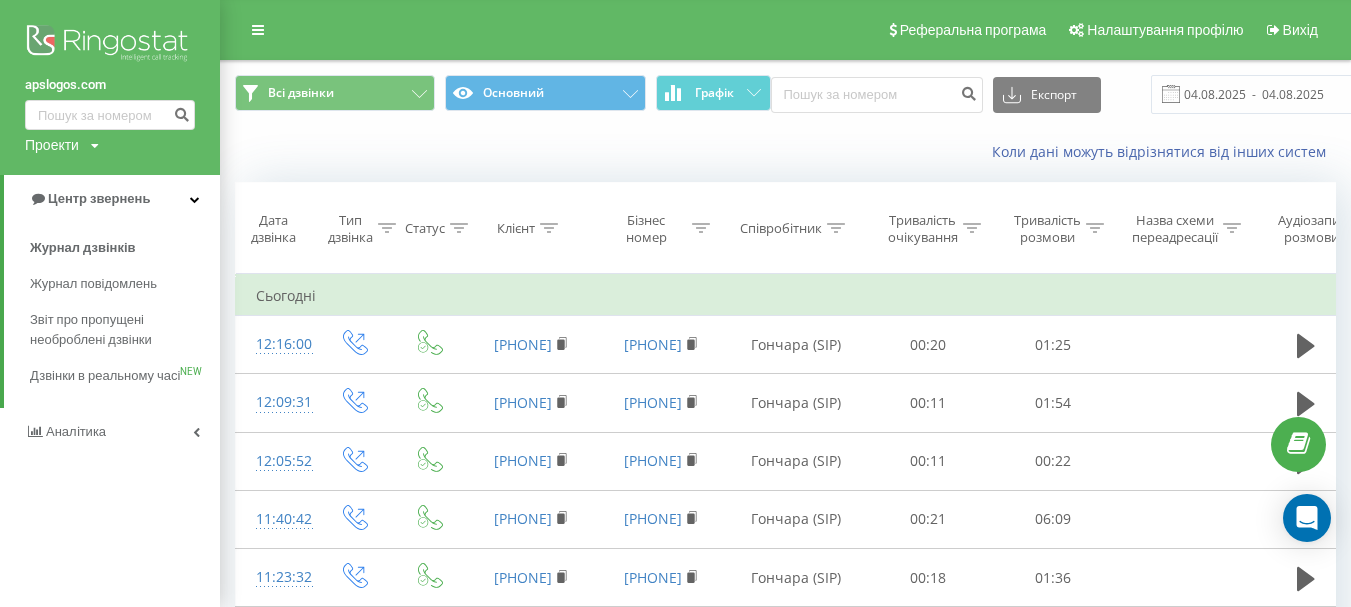 click on "Коли дані можуть відрізнятися вiд інших систем" at bounding box center [785, 152] 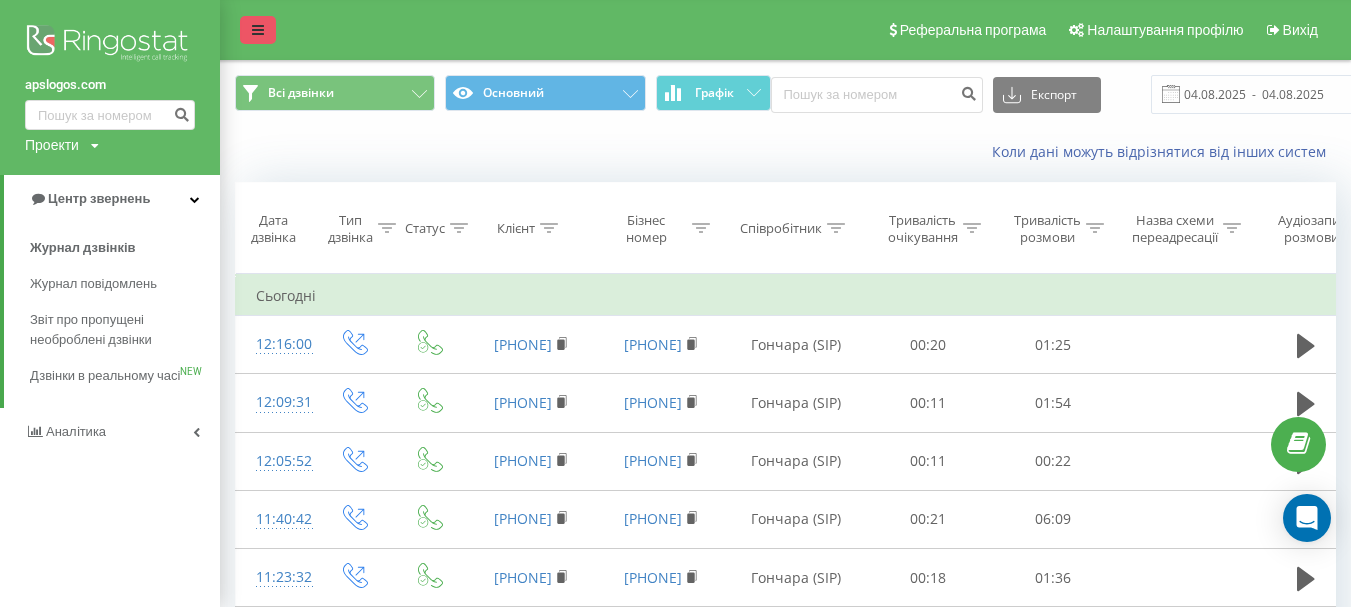 click at bounding box center [258, 30] 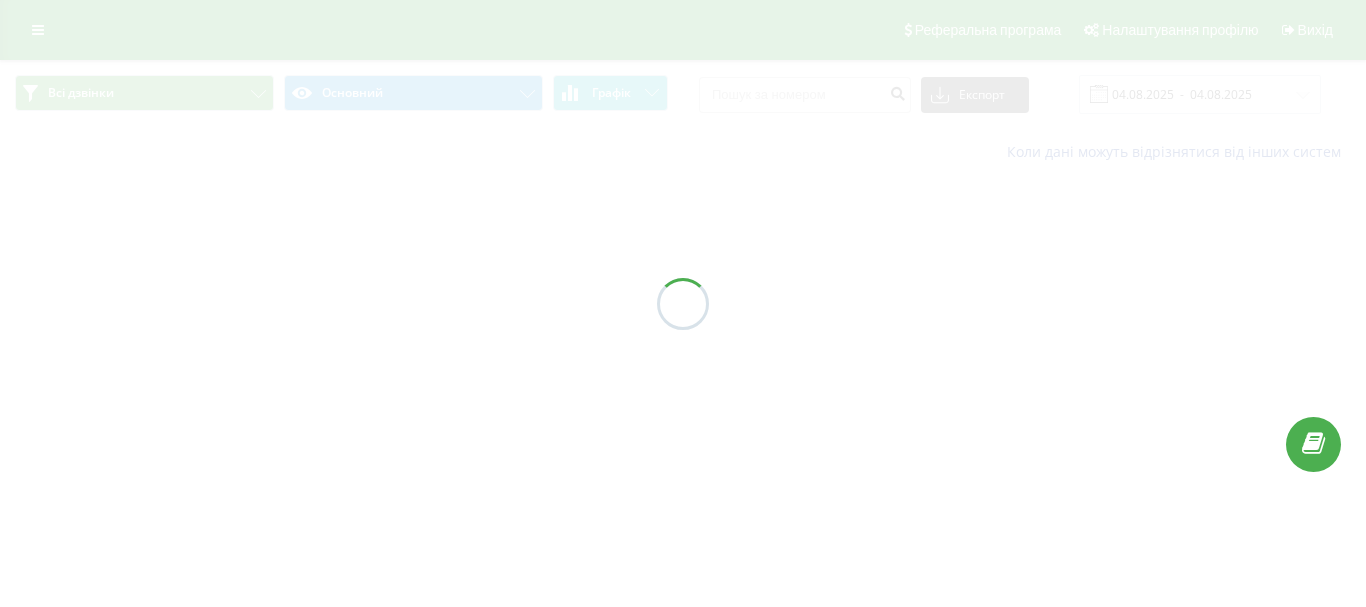 scroll, scrollTop: 0, scrollLeft: 0, axis: both 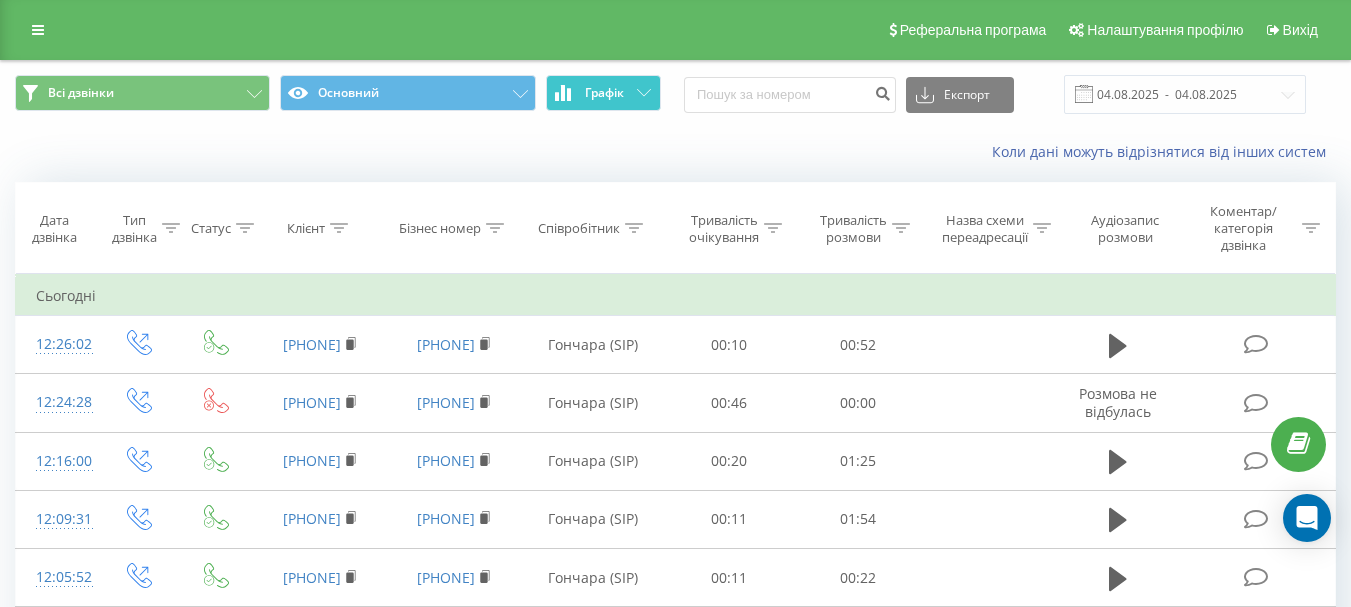 click on "Графік" at bounding box center [603, 93] 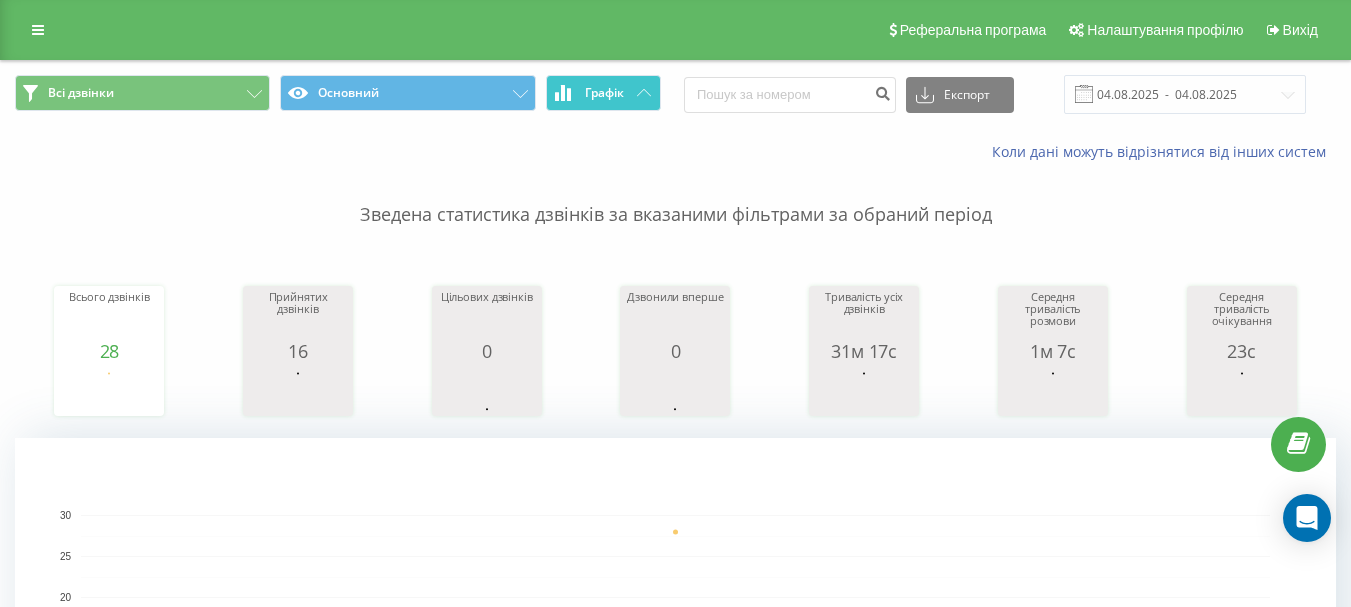 click on "Графік" at bounding box center [603, 93] 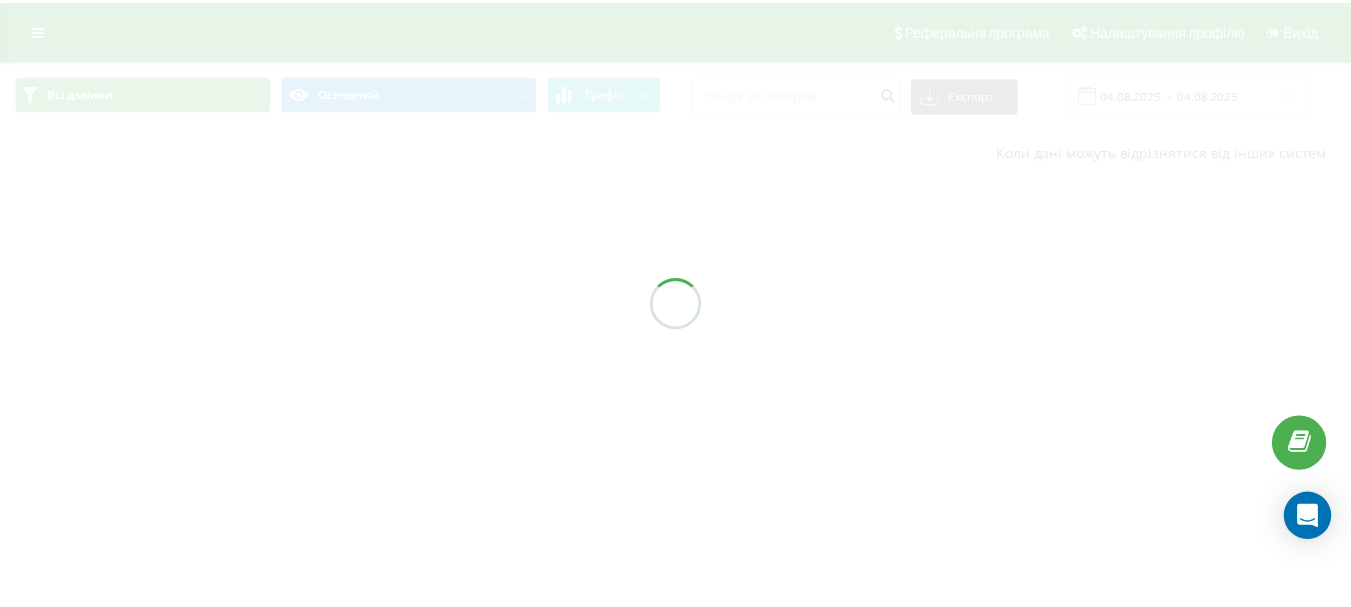 scroll, scrollTop: 0, scrollLeft: 0, axis: both 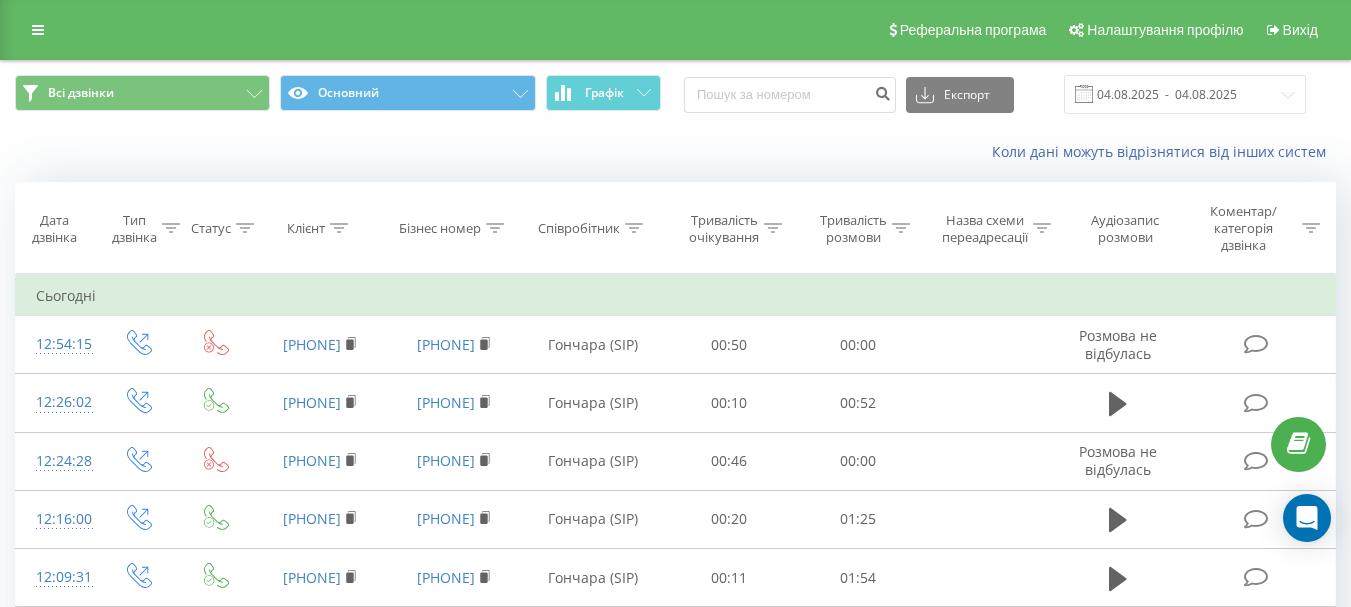 click on "Всі дзвінки Основний Графік Експорт .csv .xls .xlsx 04.08.2025  -  04.08.2025" at bounding box center (675, 94) 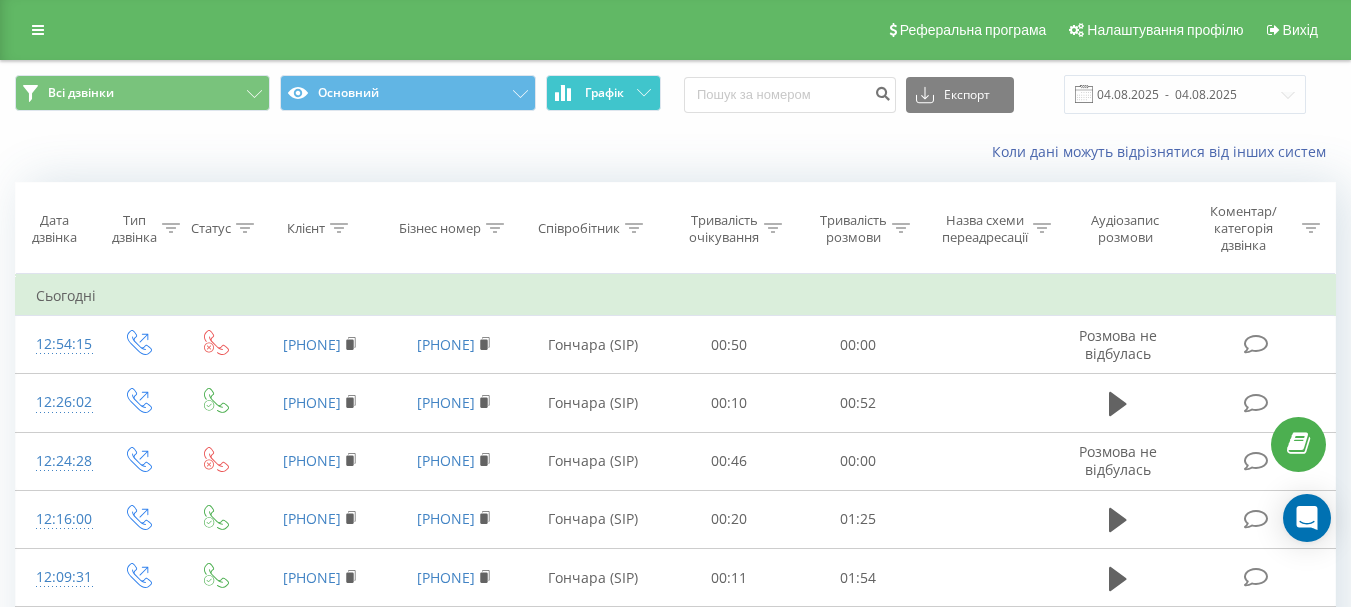 click 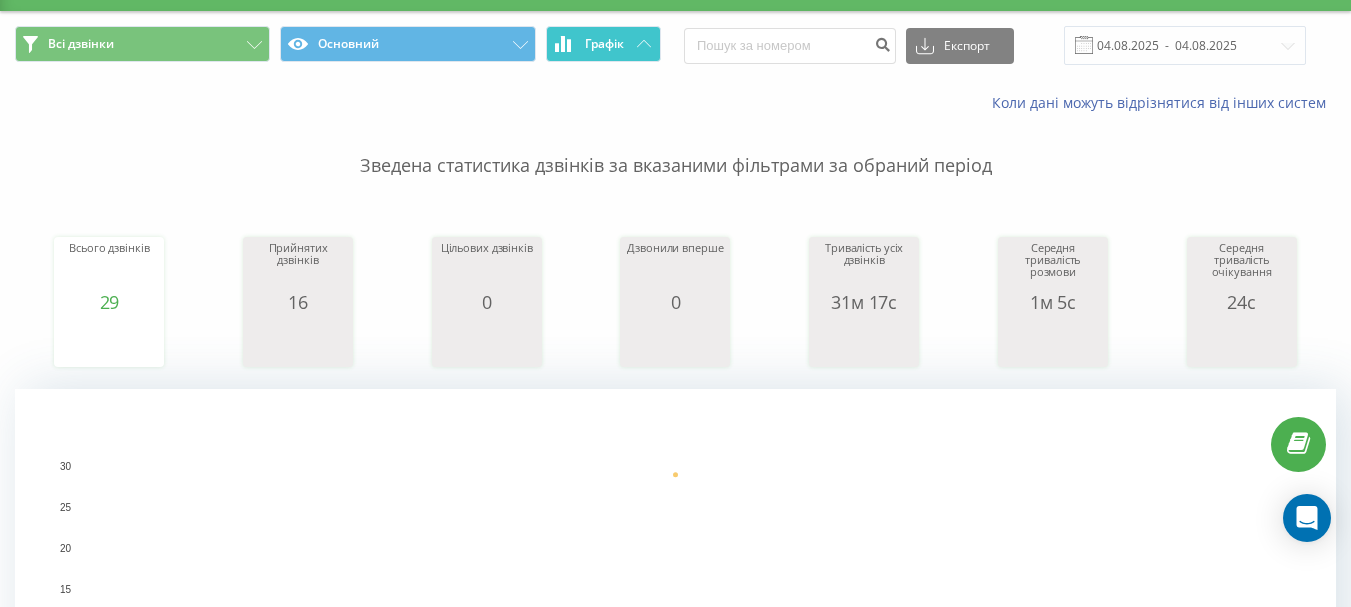 scroll, scrollTop: 0, scrollLeft: 0, axis: both 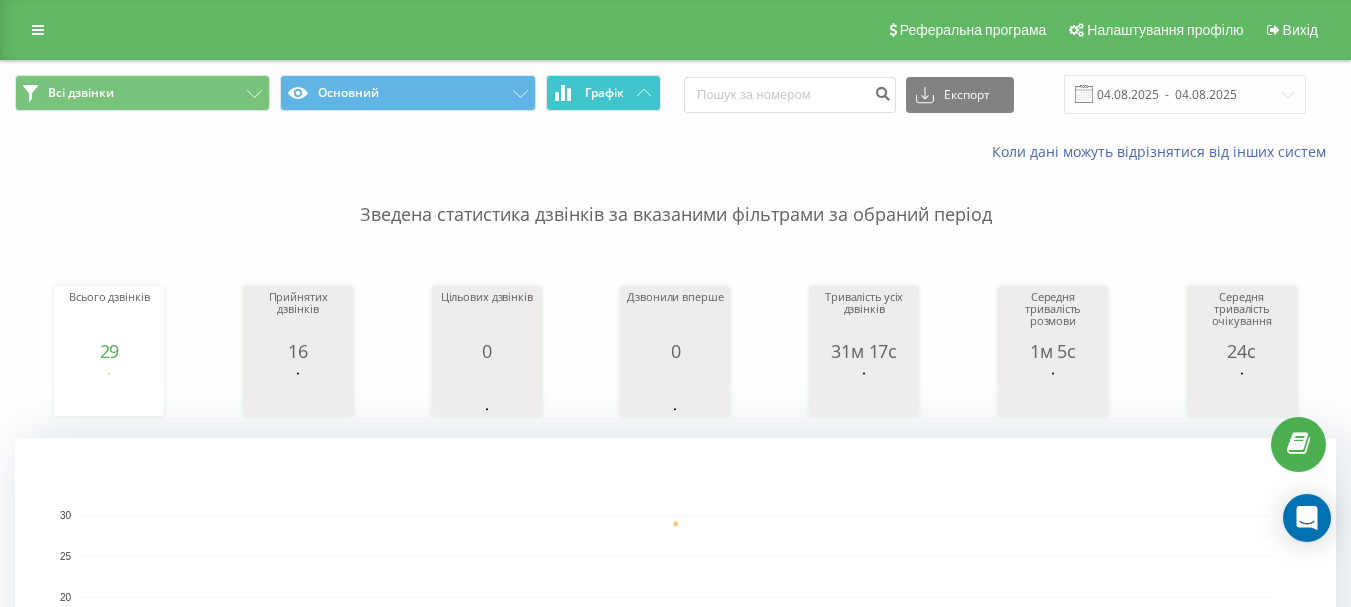 click on "Графік" at bounding box center (603, 93) 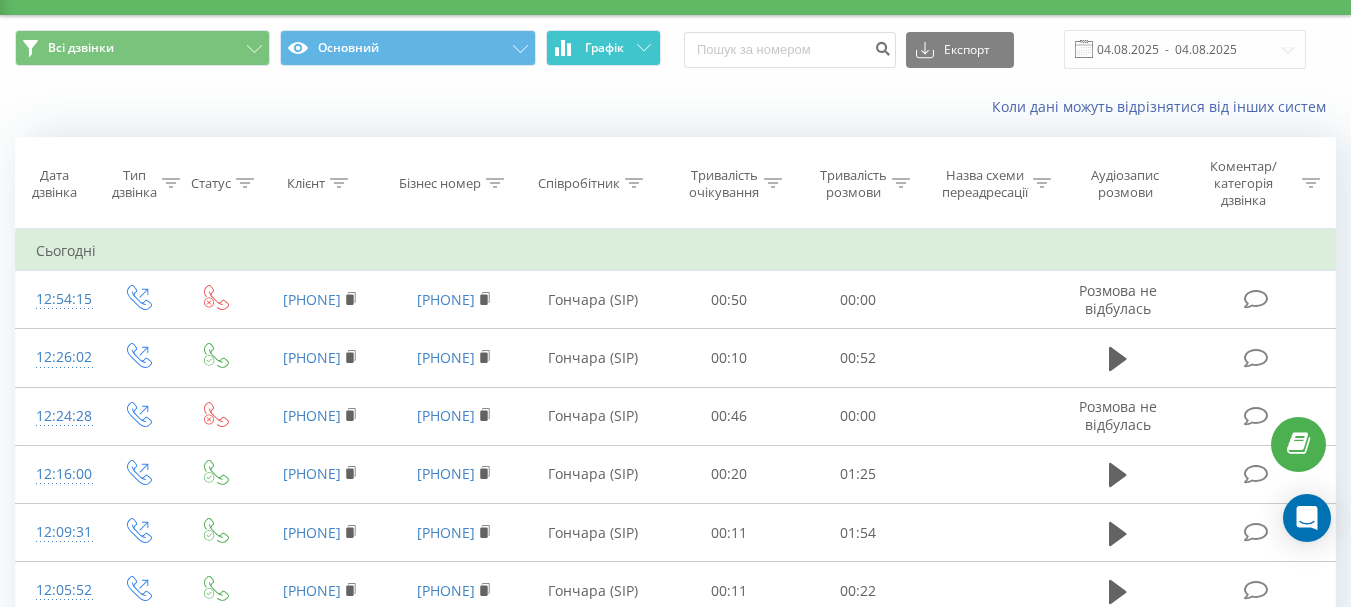 scroll, scrollTop: 0, scrollLeft: 0, axis: both 